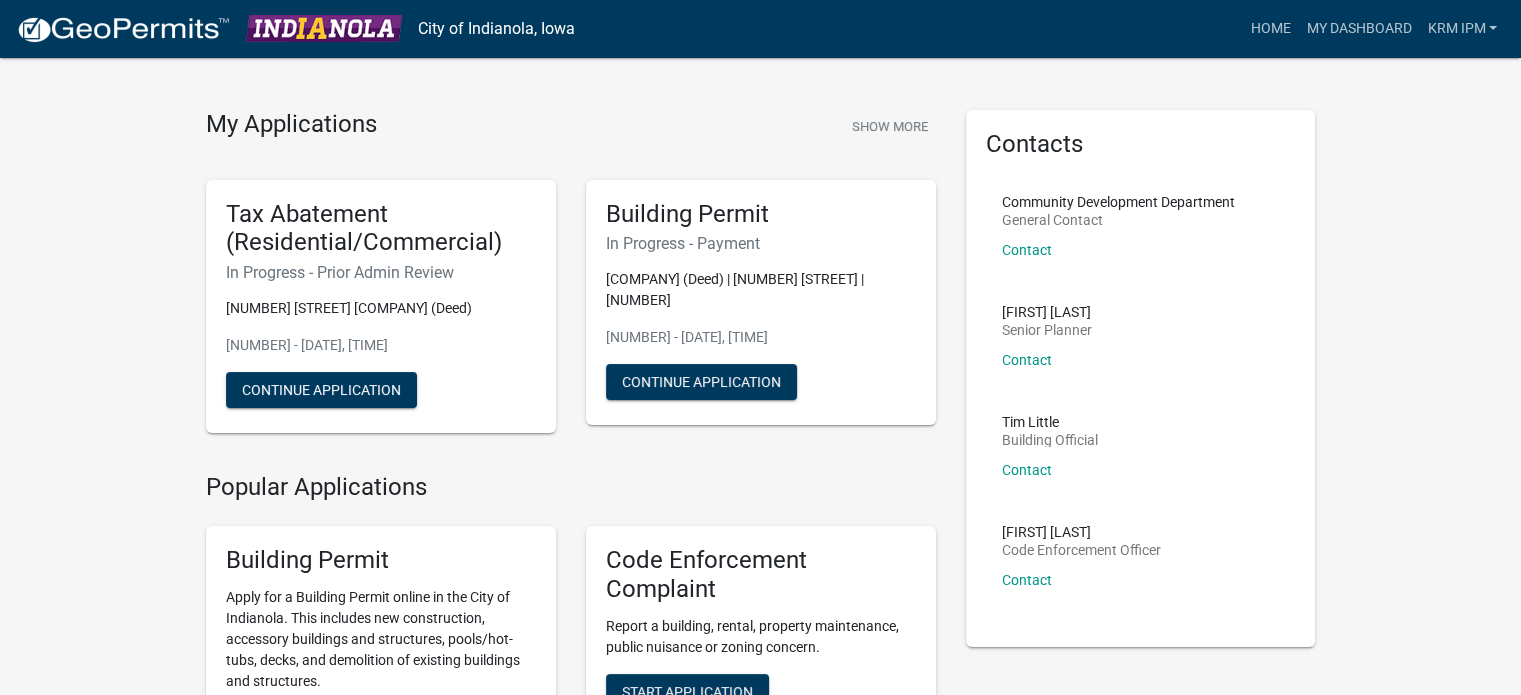 scroll, scrollTop: 0, scrollLeft: 0, axis: both 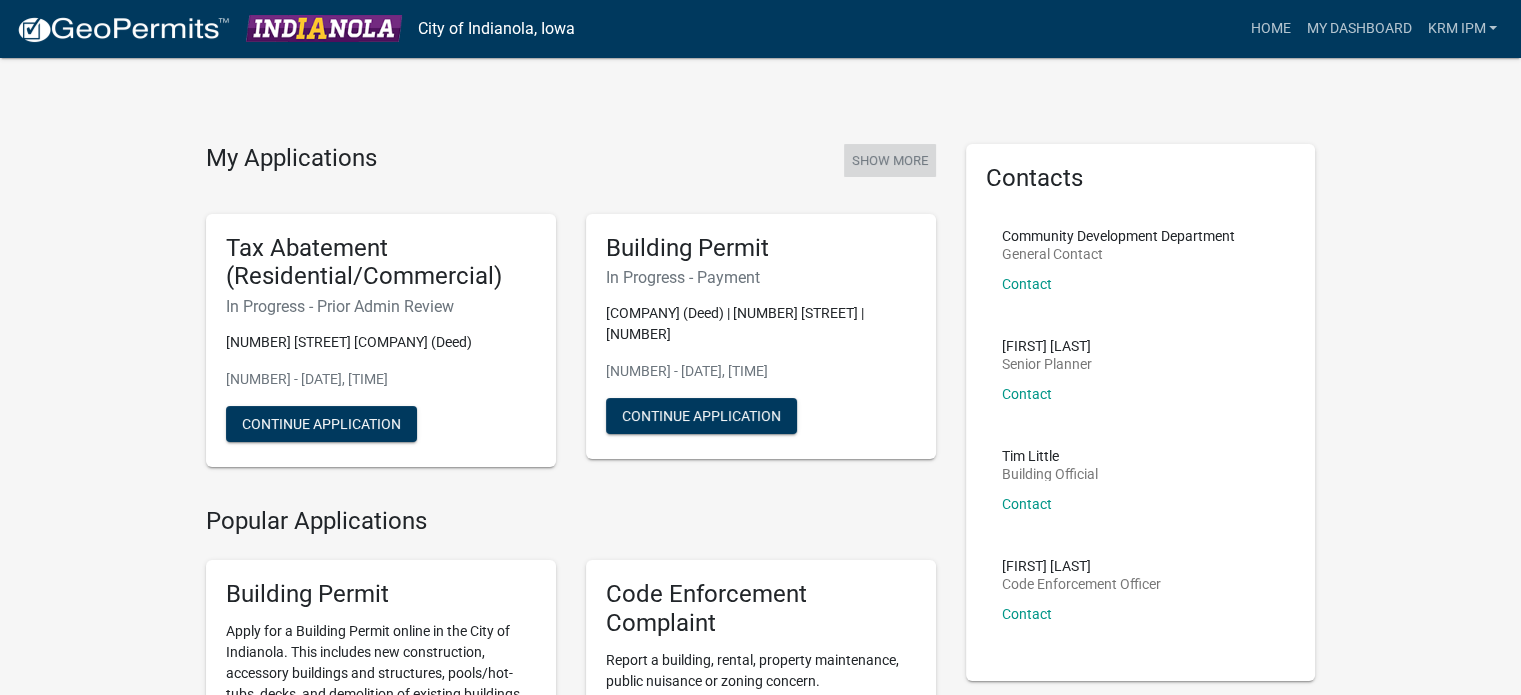 click on "Show More" 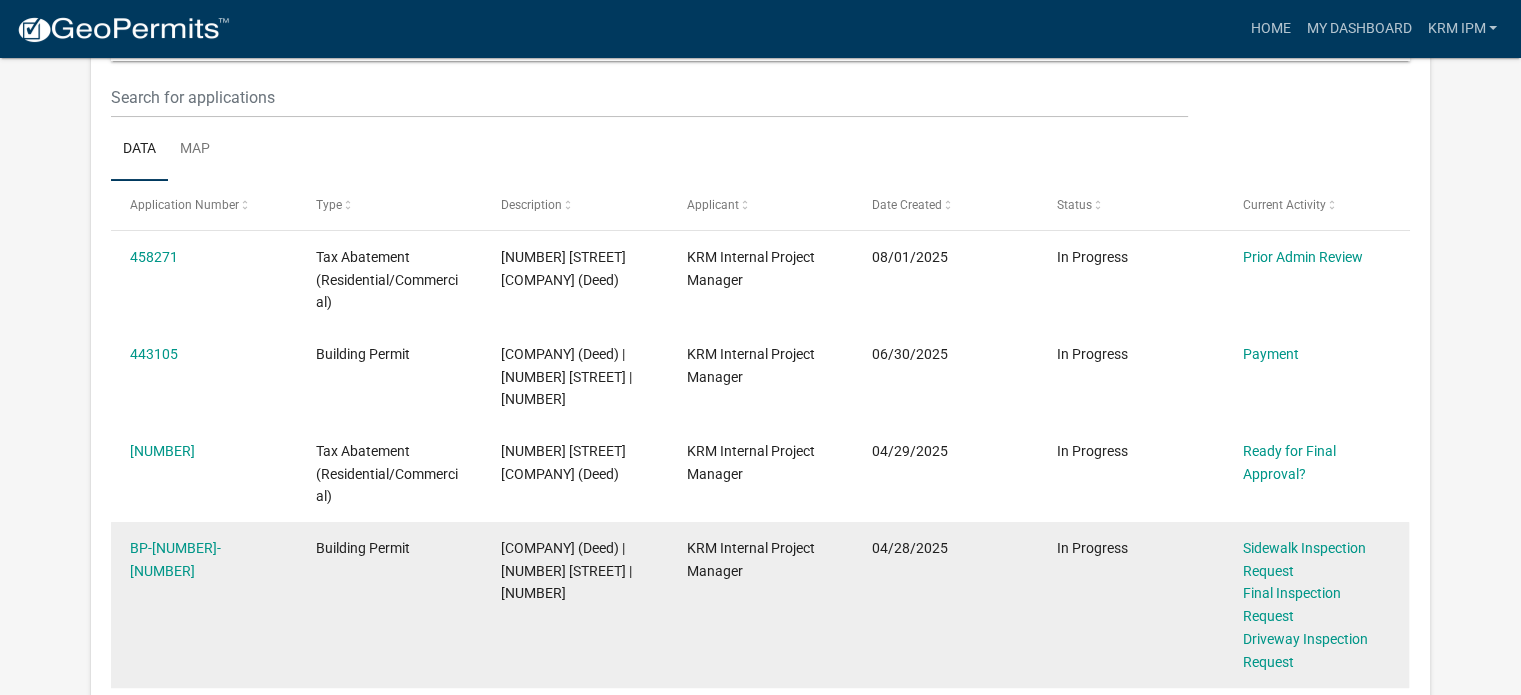 scroll, scrollTop: 400, scrollLeft: 0, axis: vertical 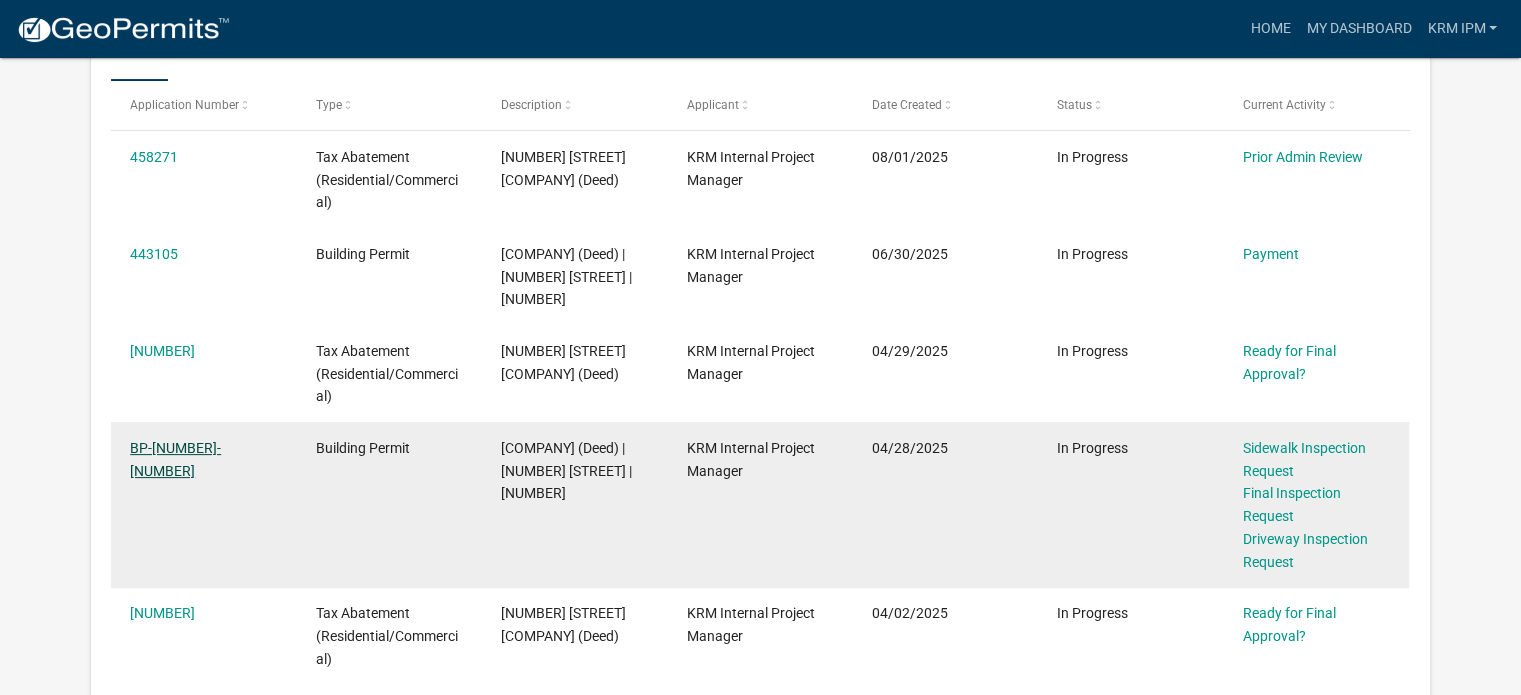 click on "BP-[NUMBER]-[NUMBER]" 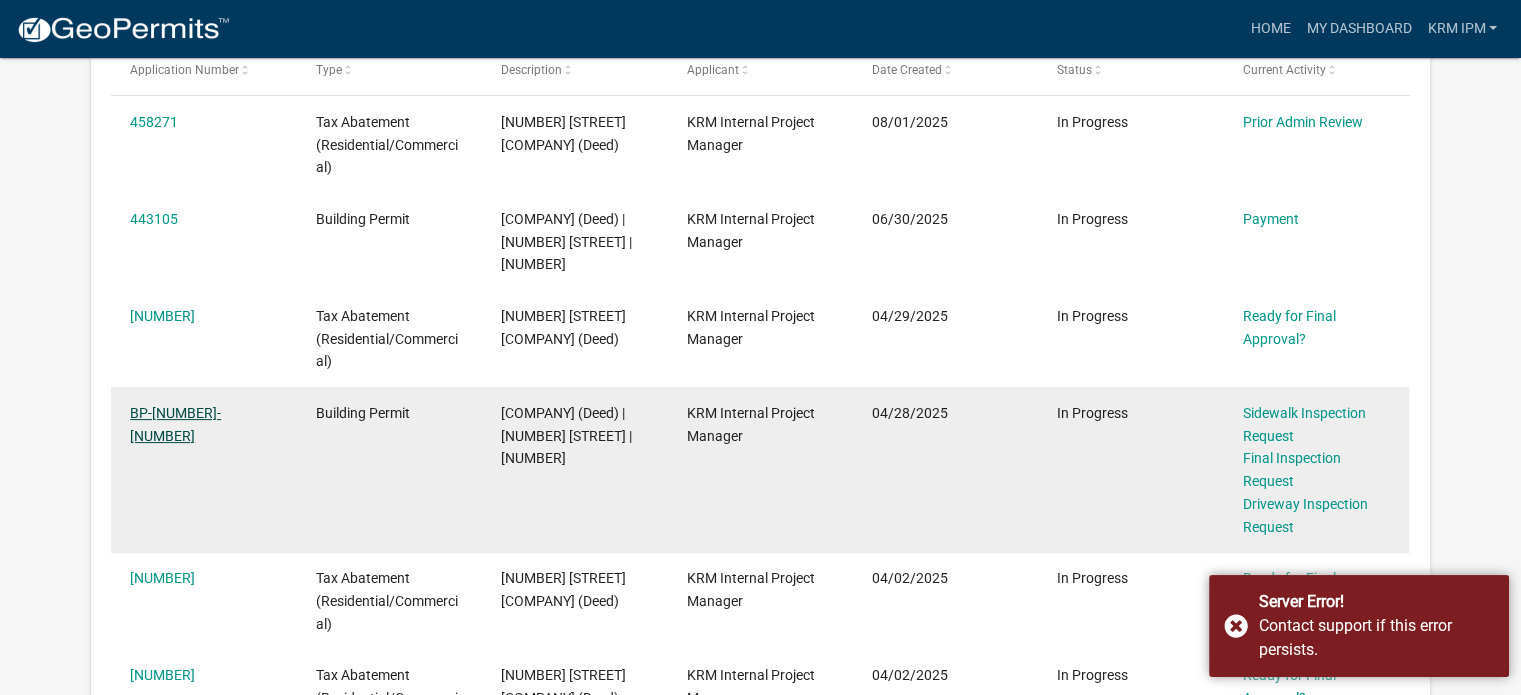click on "BP-[NUMBER]-[NUMBER]" 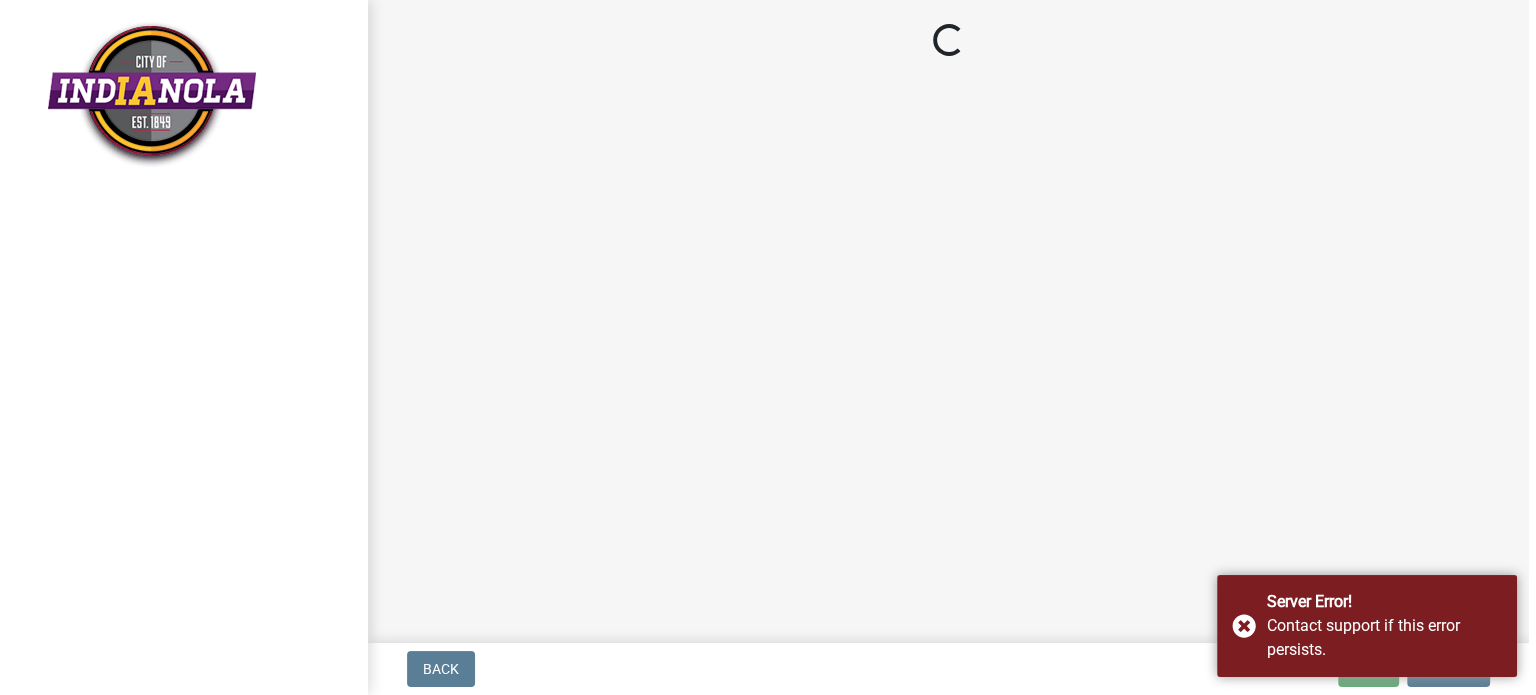 scroll, scrollTop: 0, scrollLeft: 0, axis: both 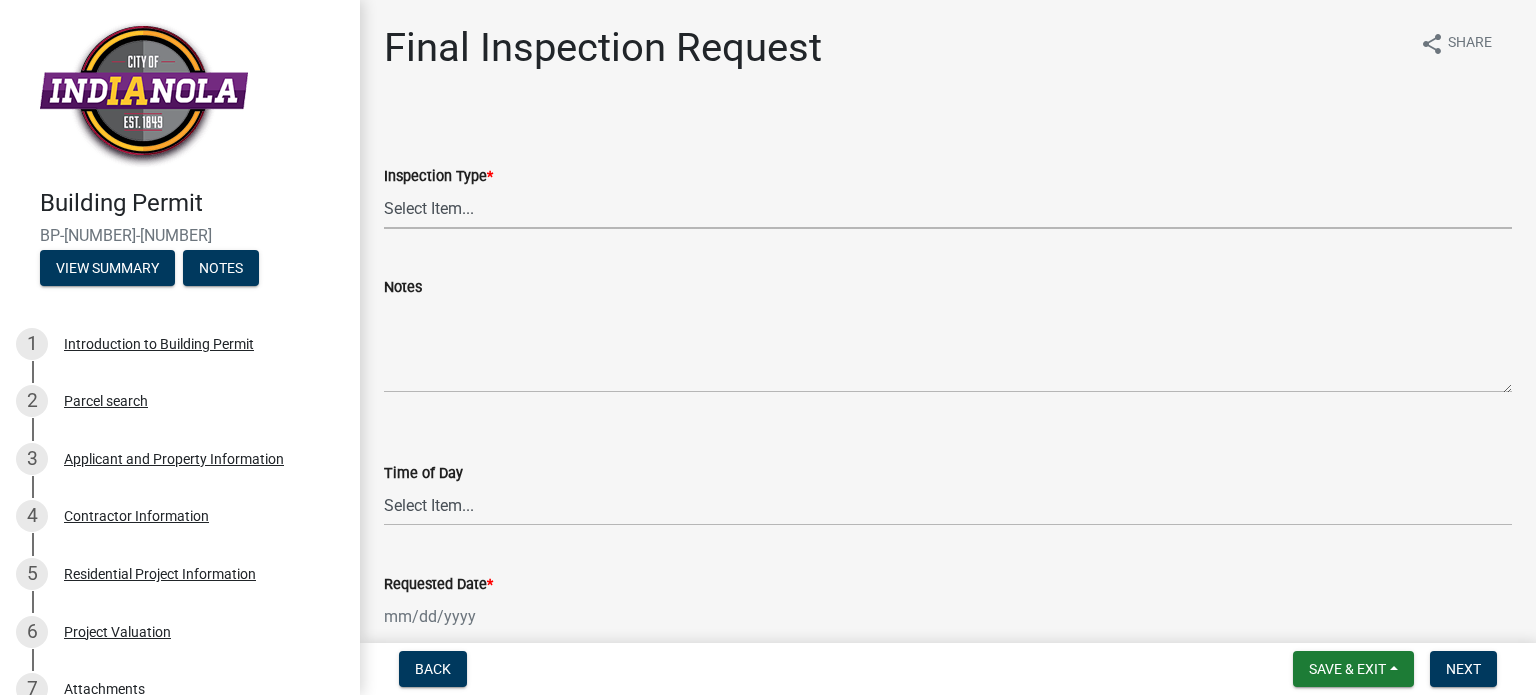 click on "Select Item...   Final" at bounding box center [948, 208] 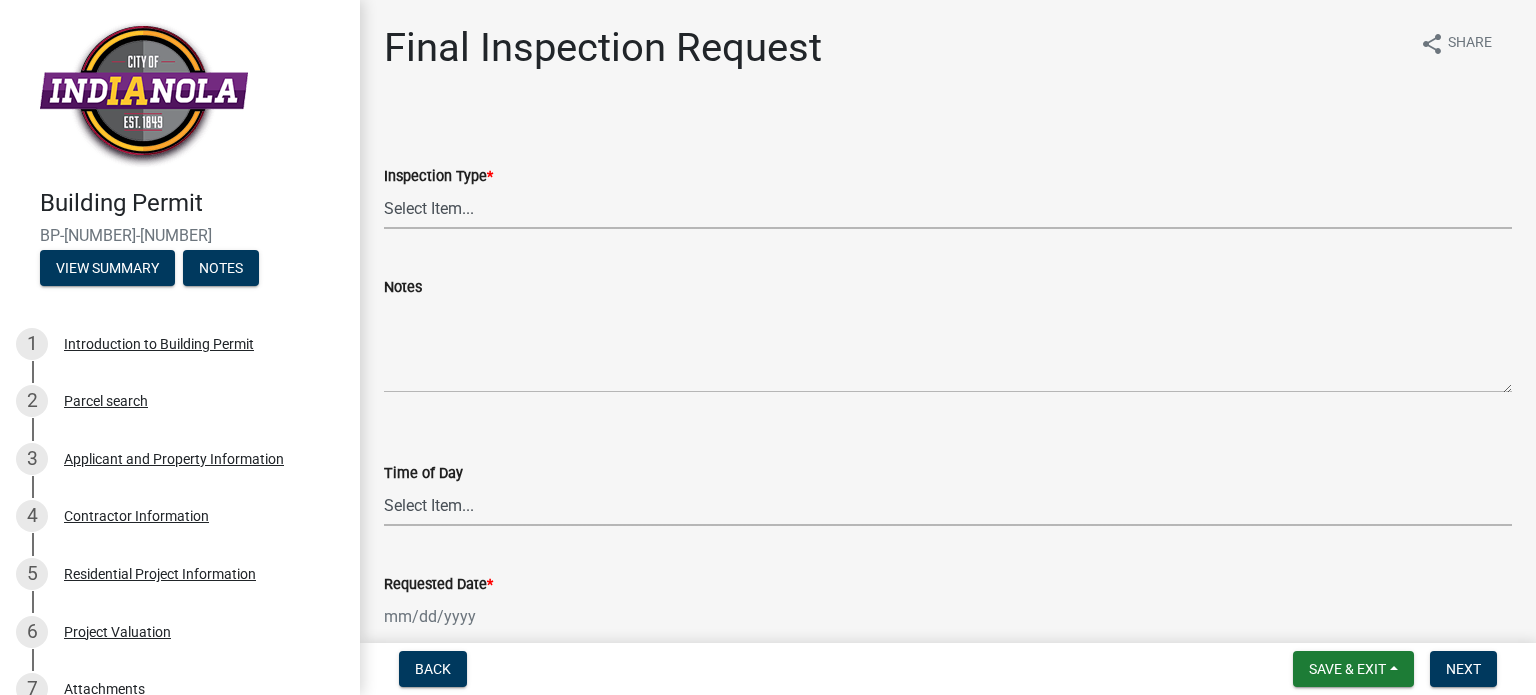 click on "Select Item...   AM   PM" at bounding box center [948, 505] 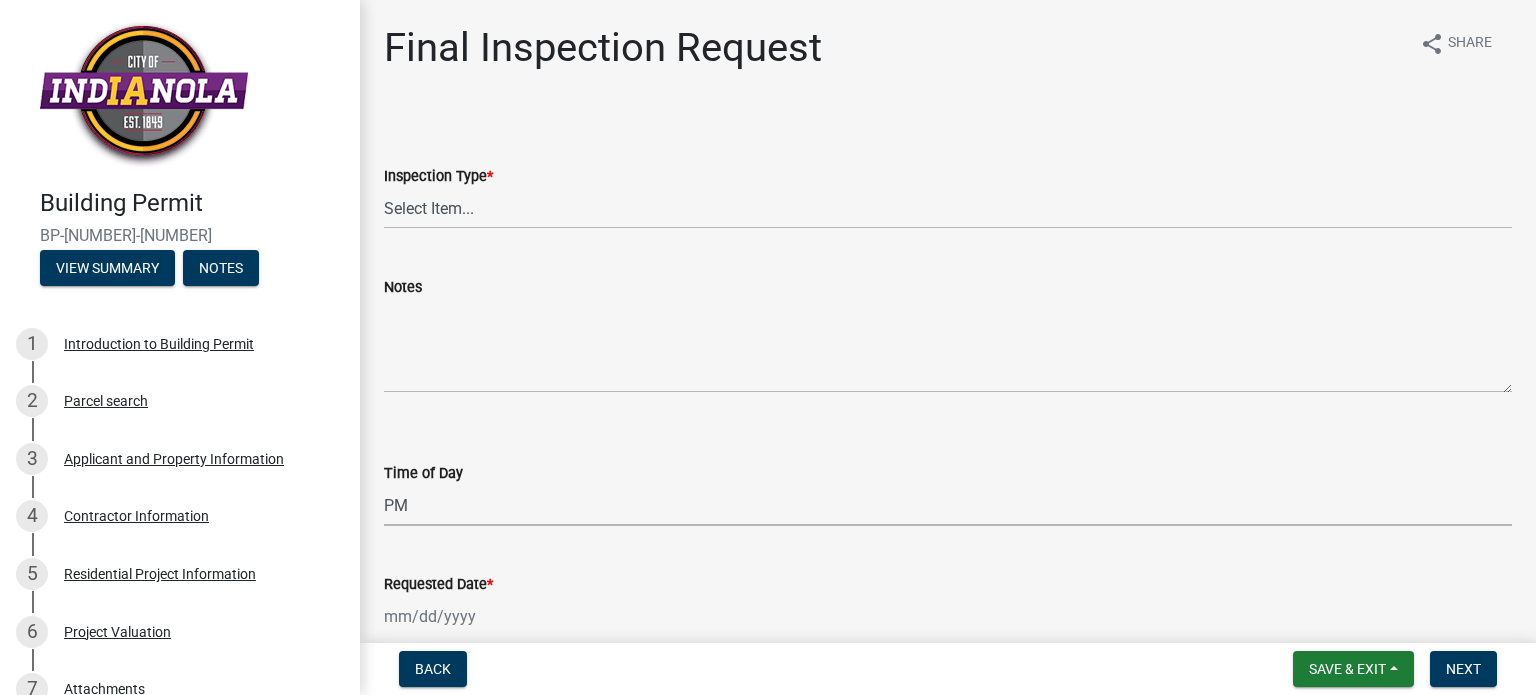 click on "Select Item...   AM   PM" at bounding box center [948, 505] 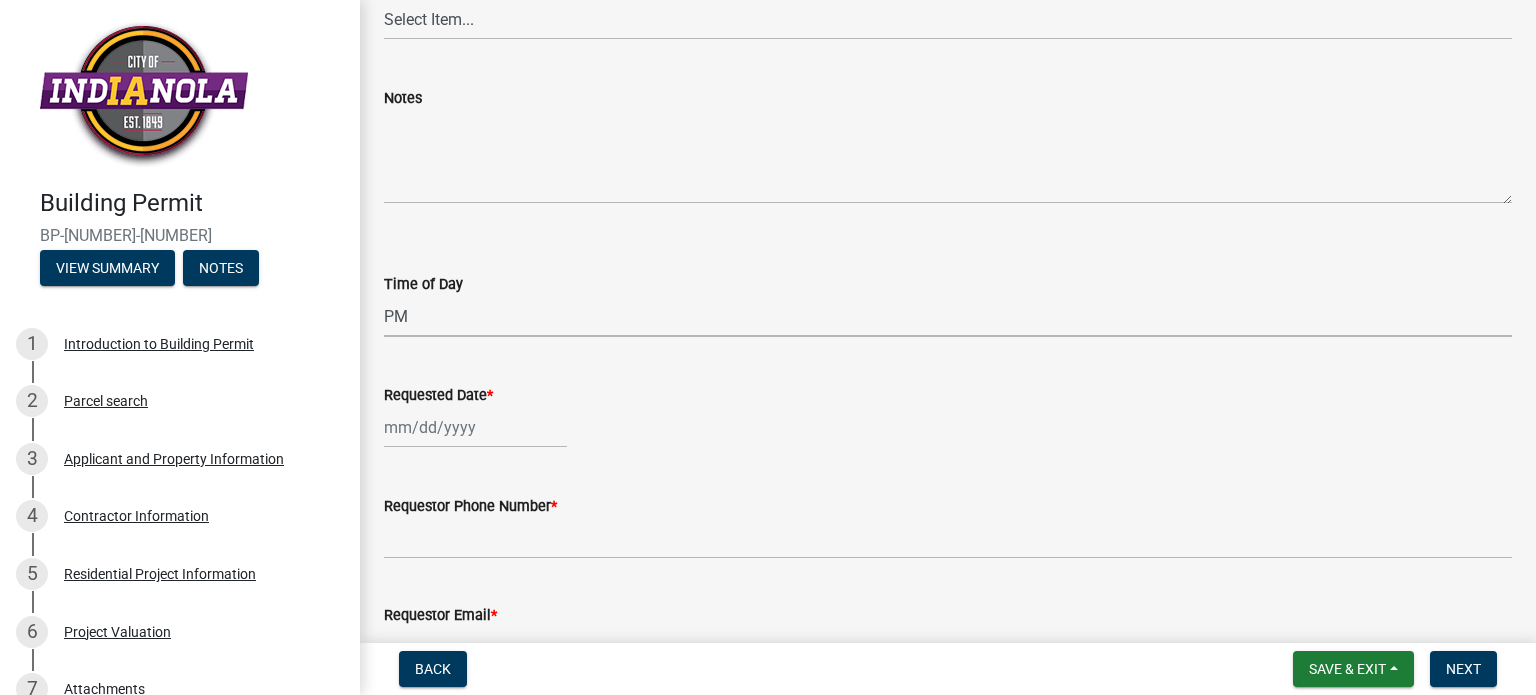 scroll, scrollTop: 200, scrollLeft: 0, axis: vertical 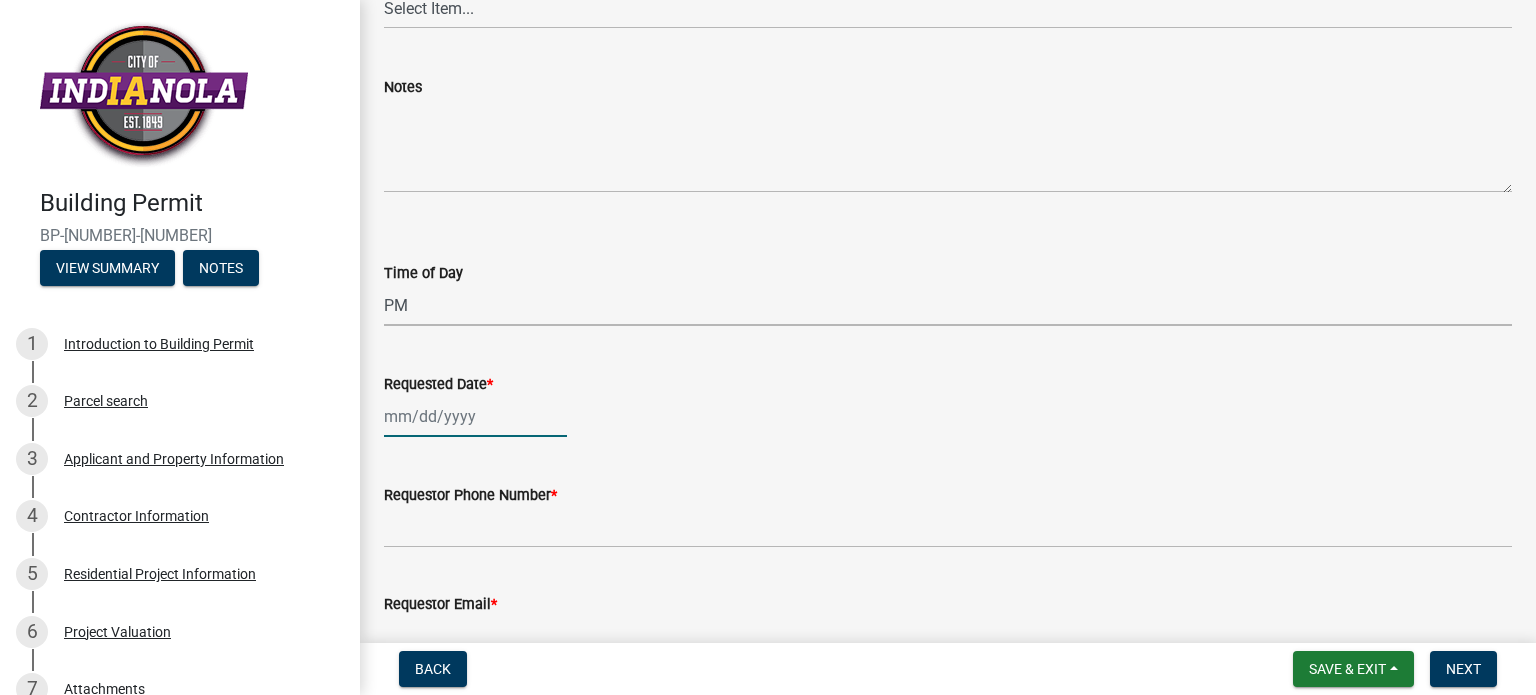 click 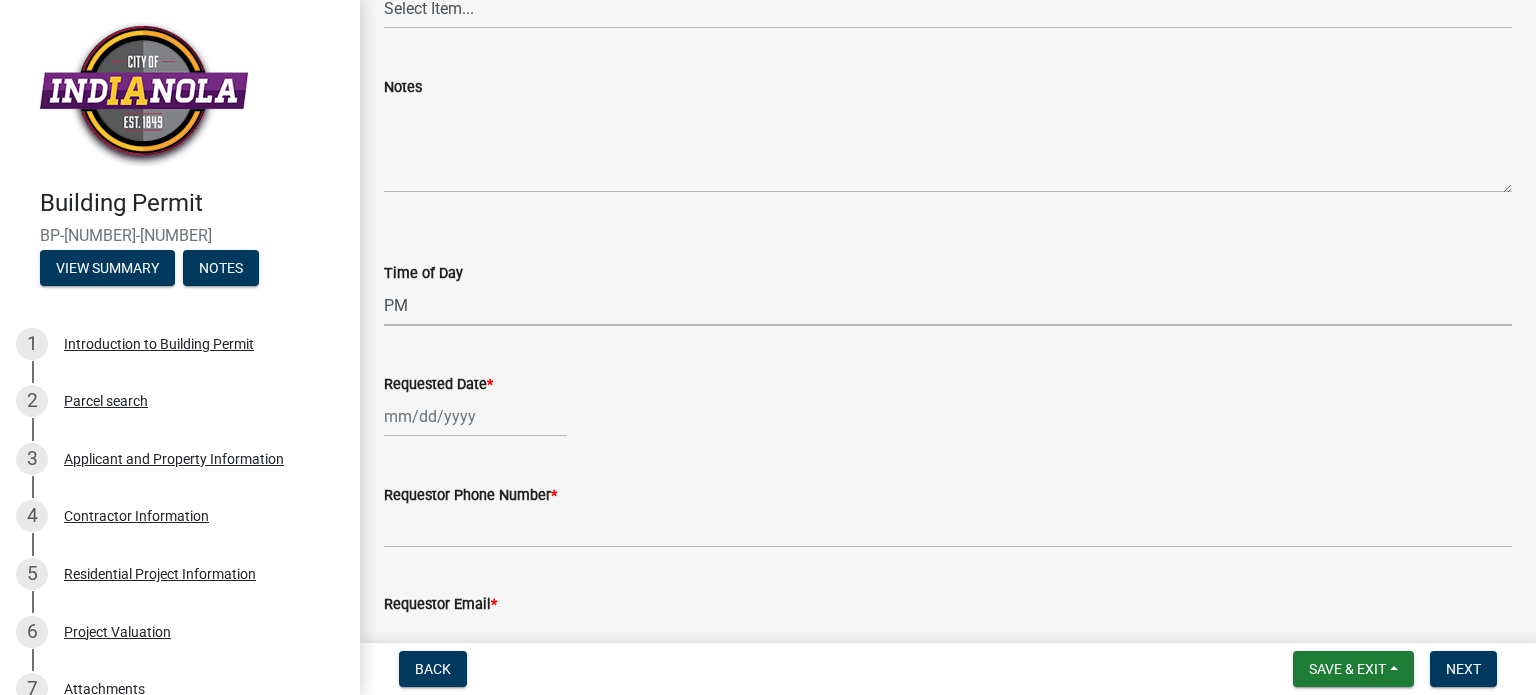 select on "8" 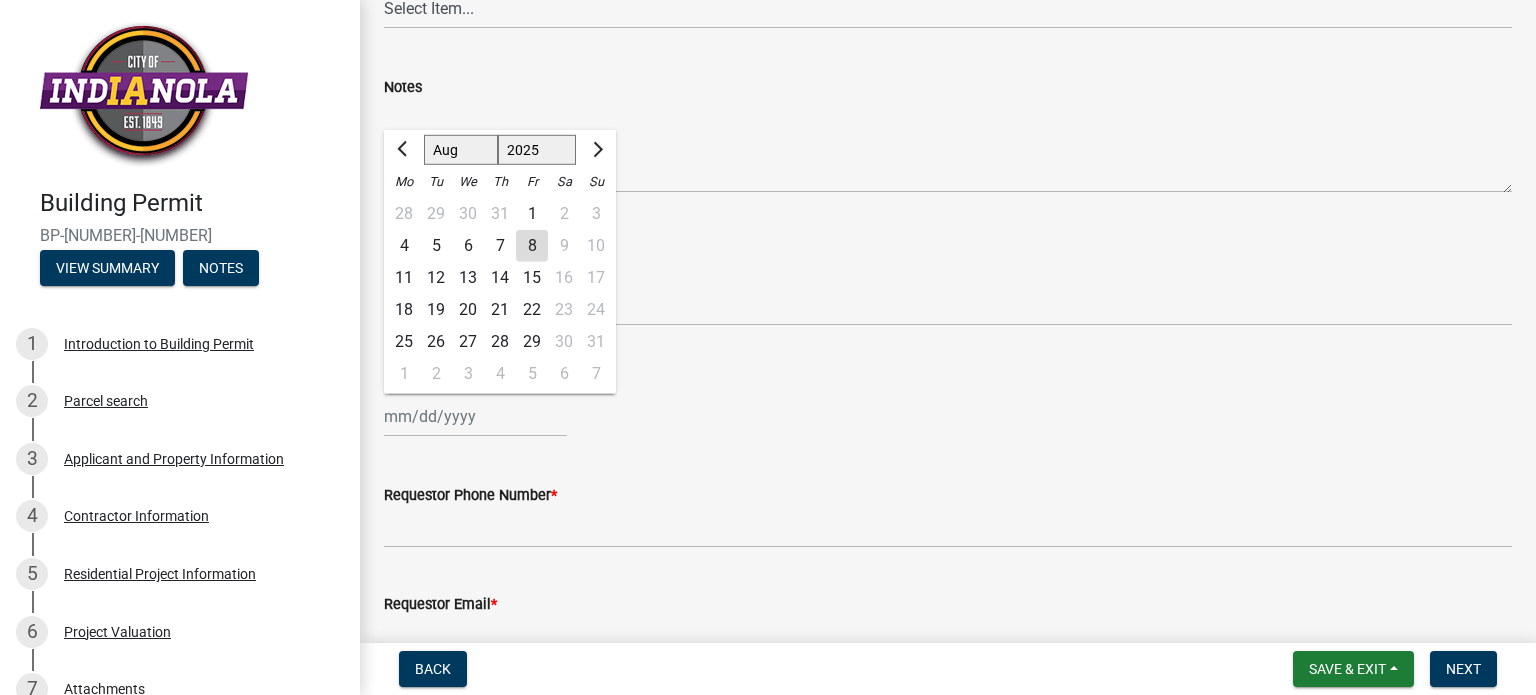 click on "12" 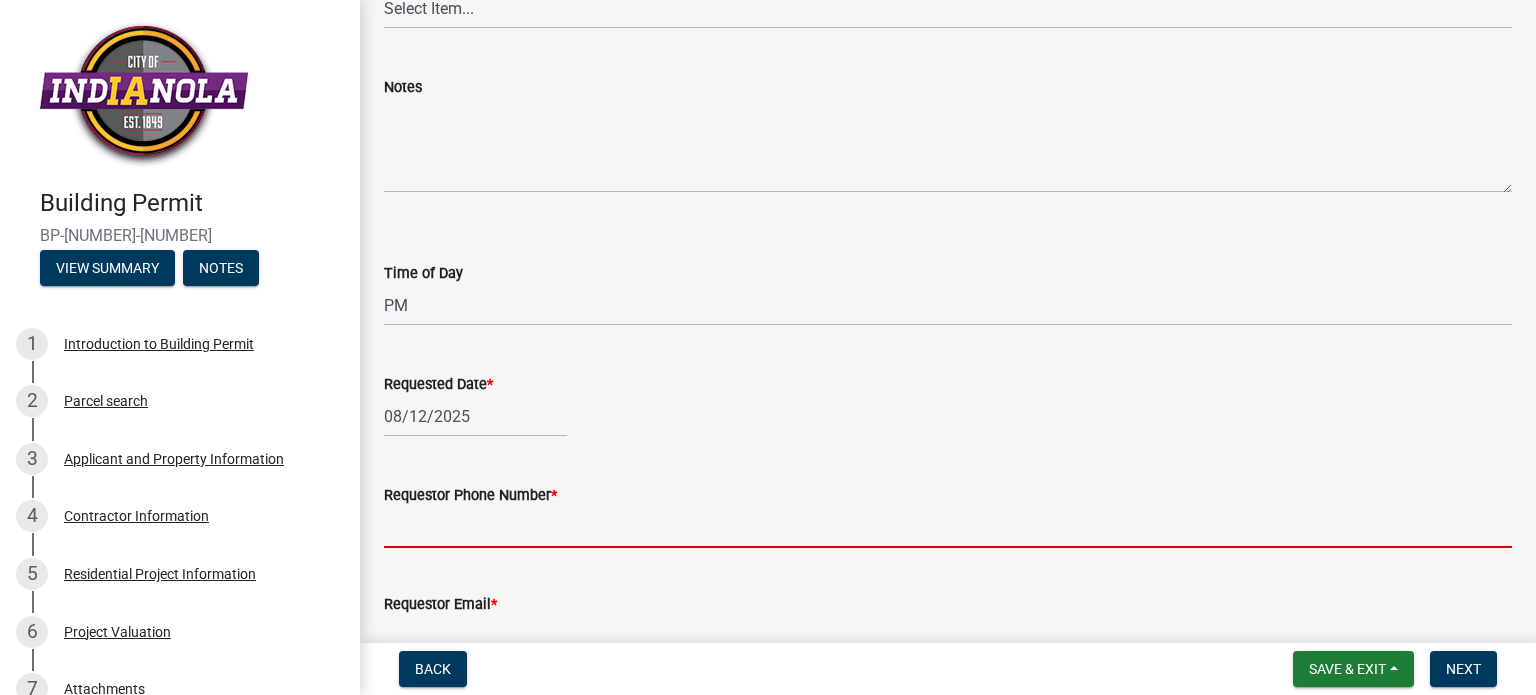 click on "Requestor Phone Number  *" at bounding box center [948, 527] 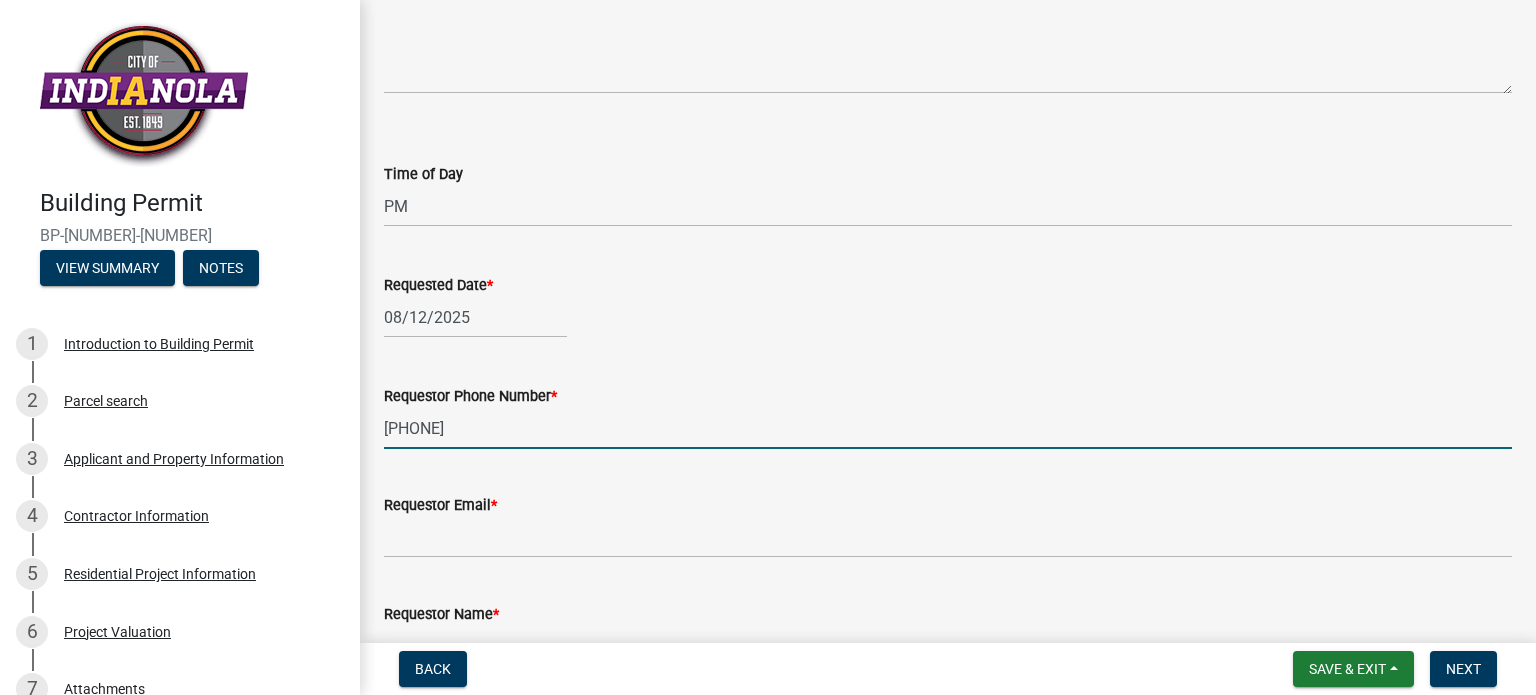 scroll, scrollTop: 300, scrollLeft: 0, axis: vertical 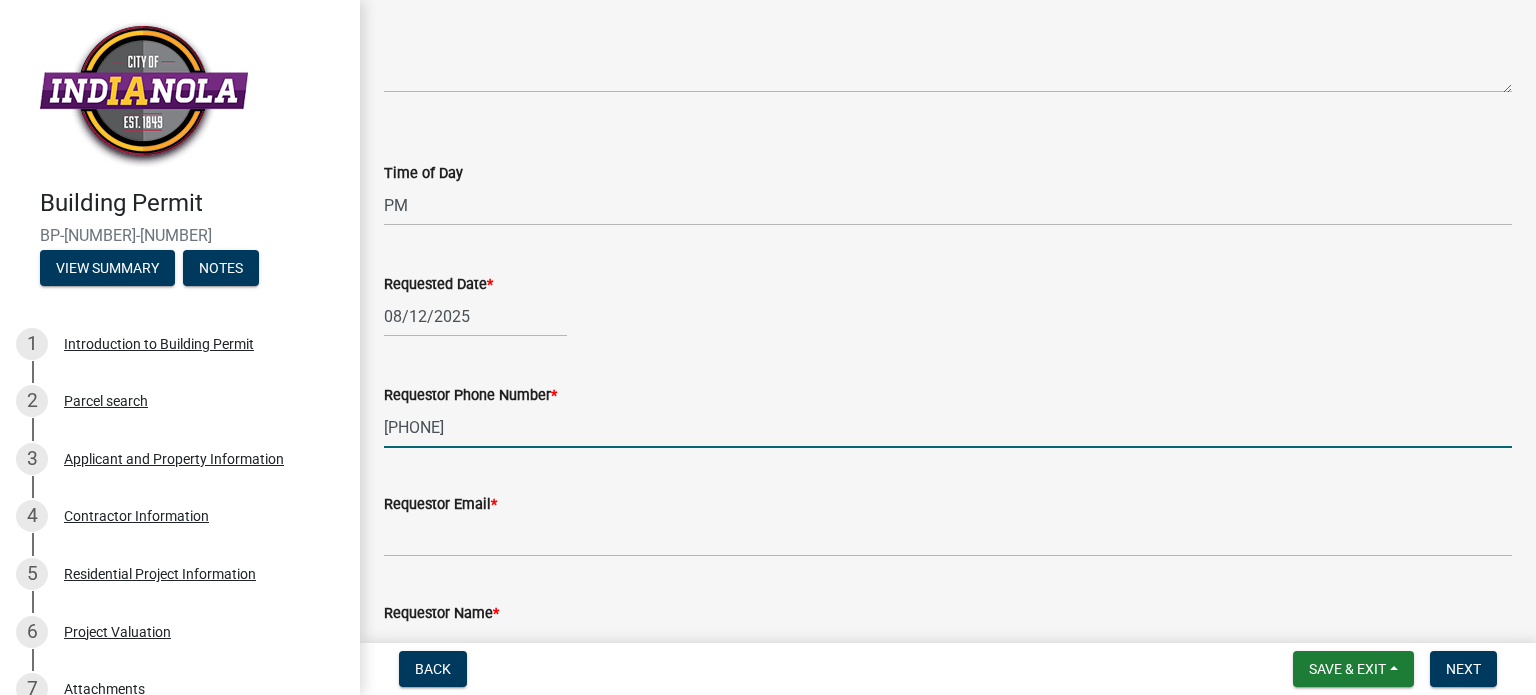 type on "[PHONE]" 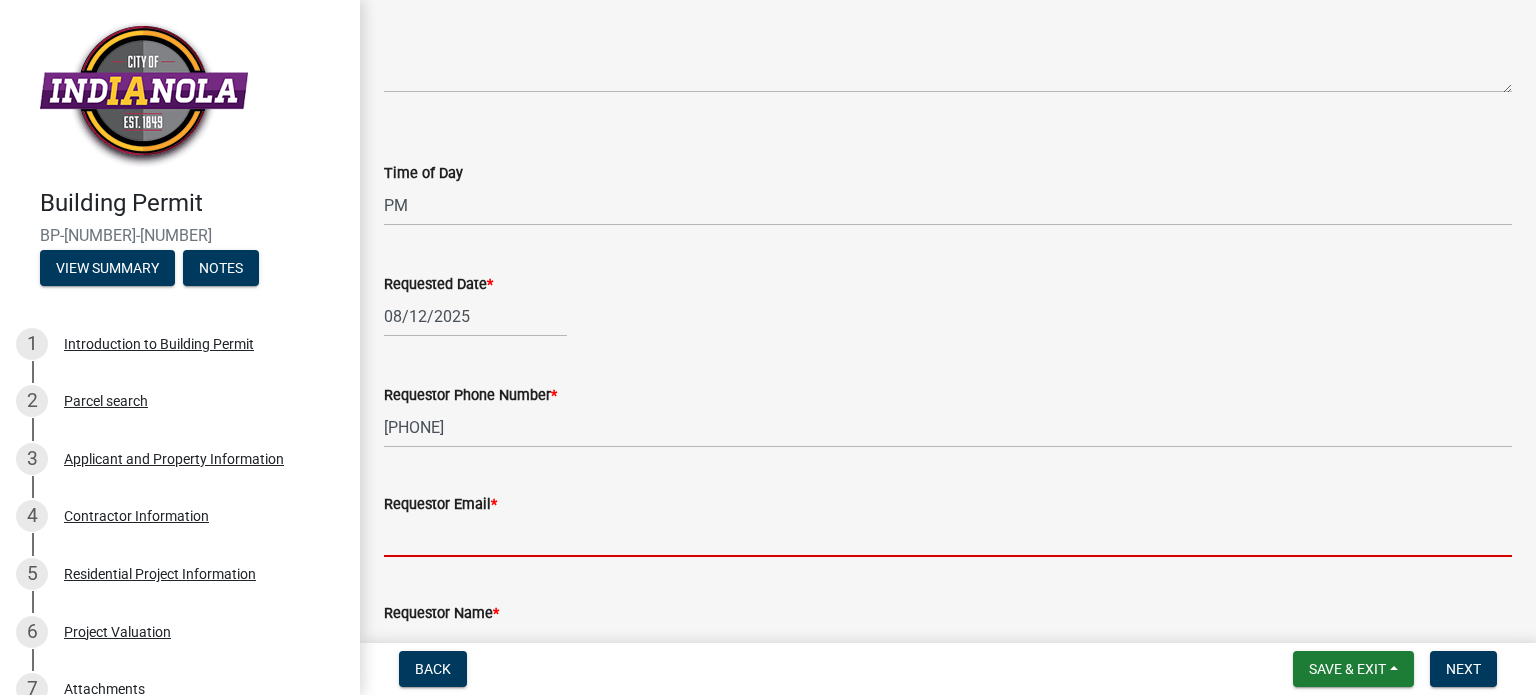 click on "Requestor Email  *" at bounding box center [948, 536] 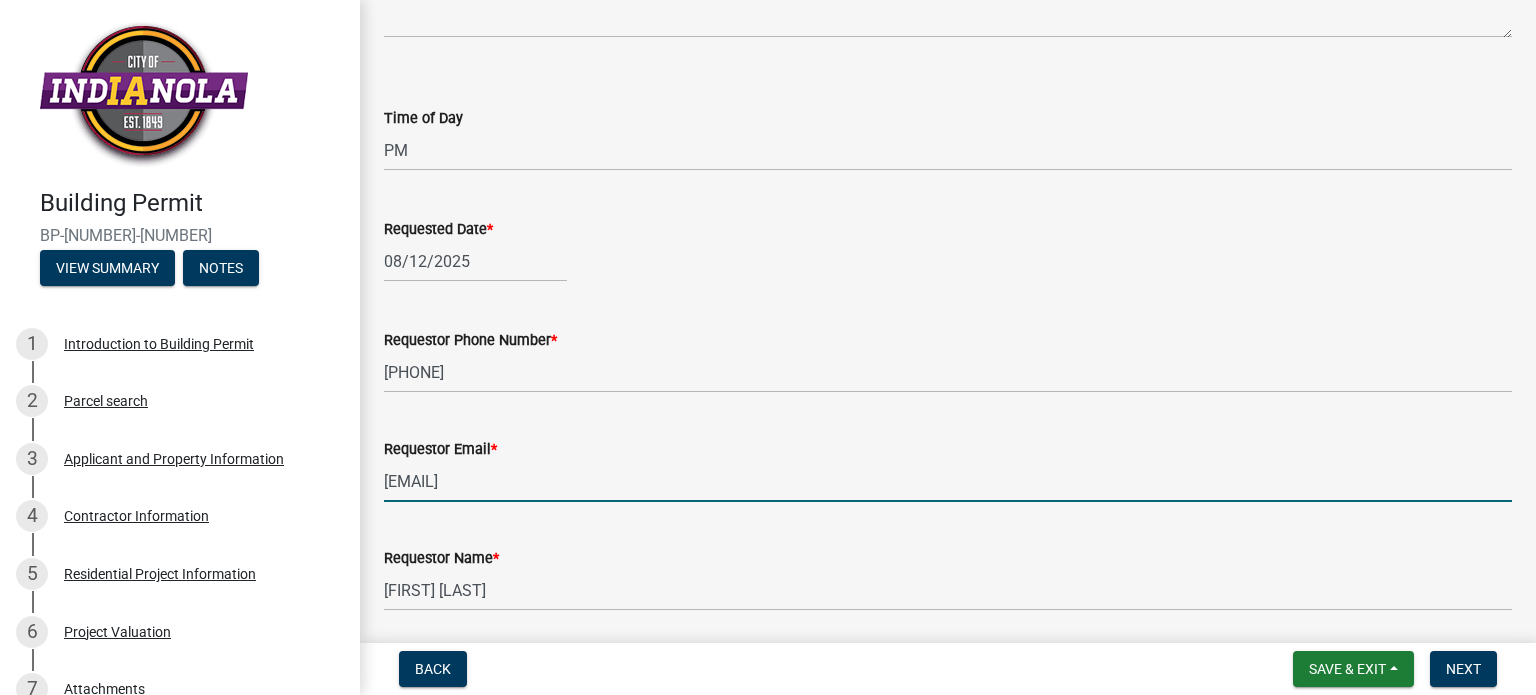 scroll, scrollTop: 400, scrollLeft: 0, axis: vertical 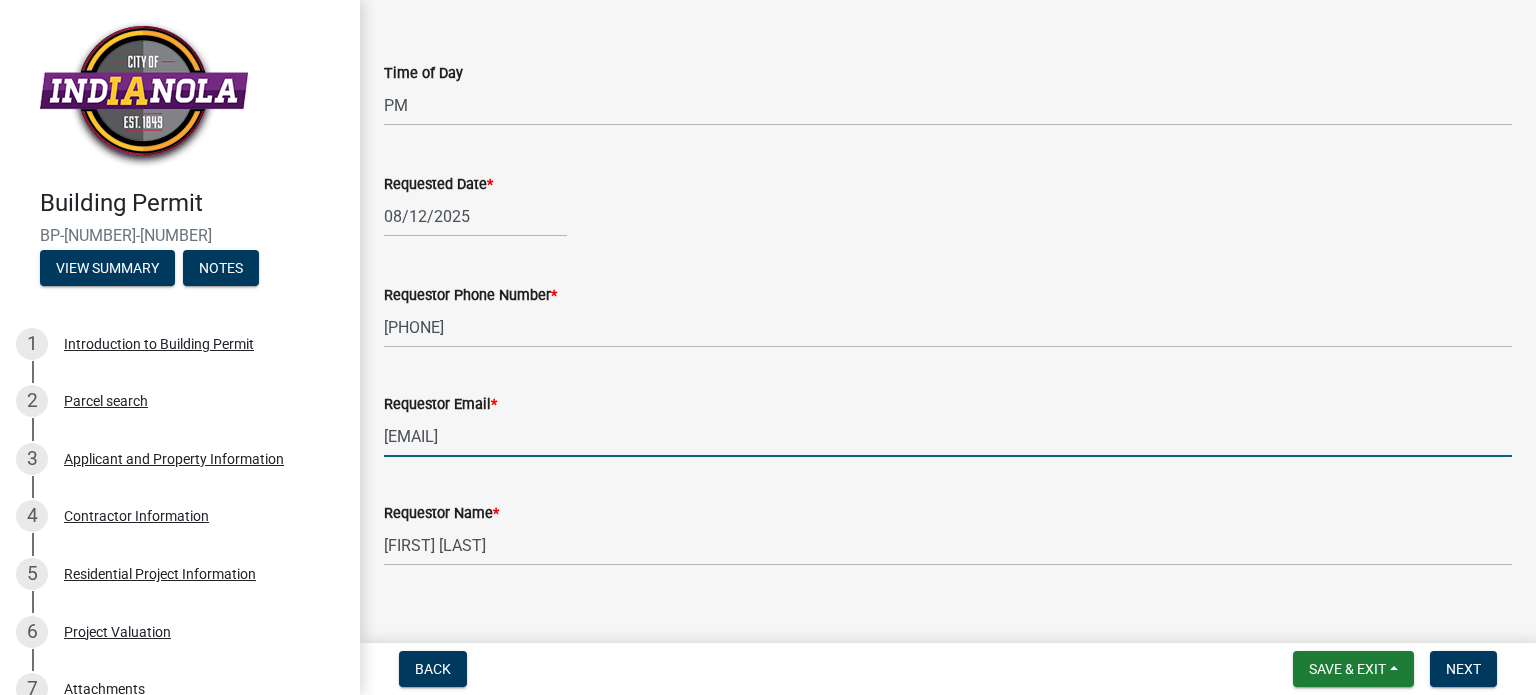 type on "[EMAIL]" 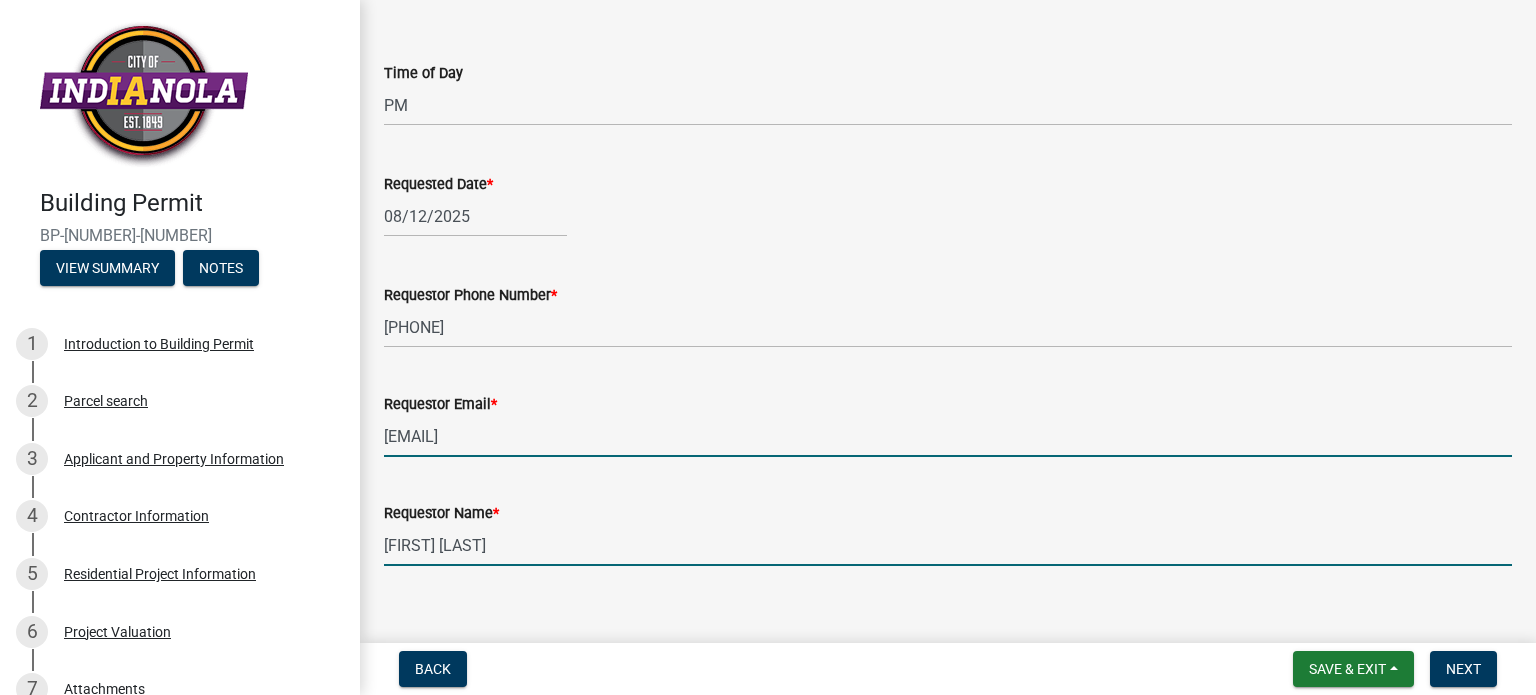 click on "[FIRST] [LAST]" at bounding box center [948, 545] 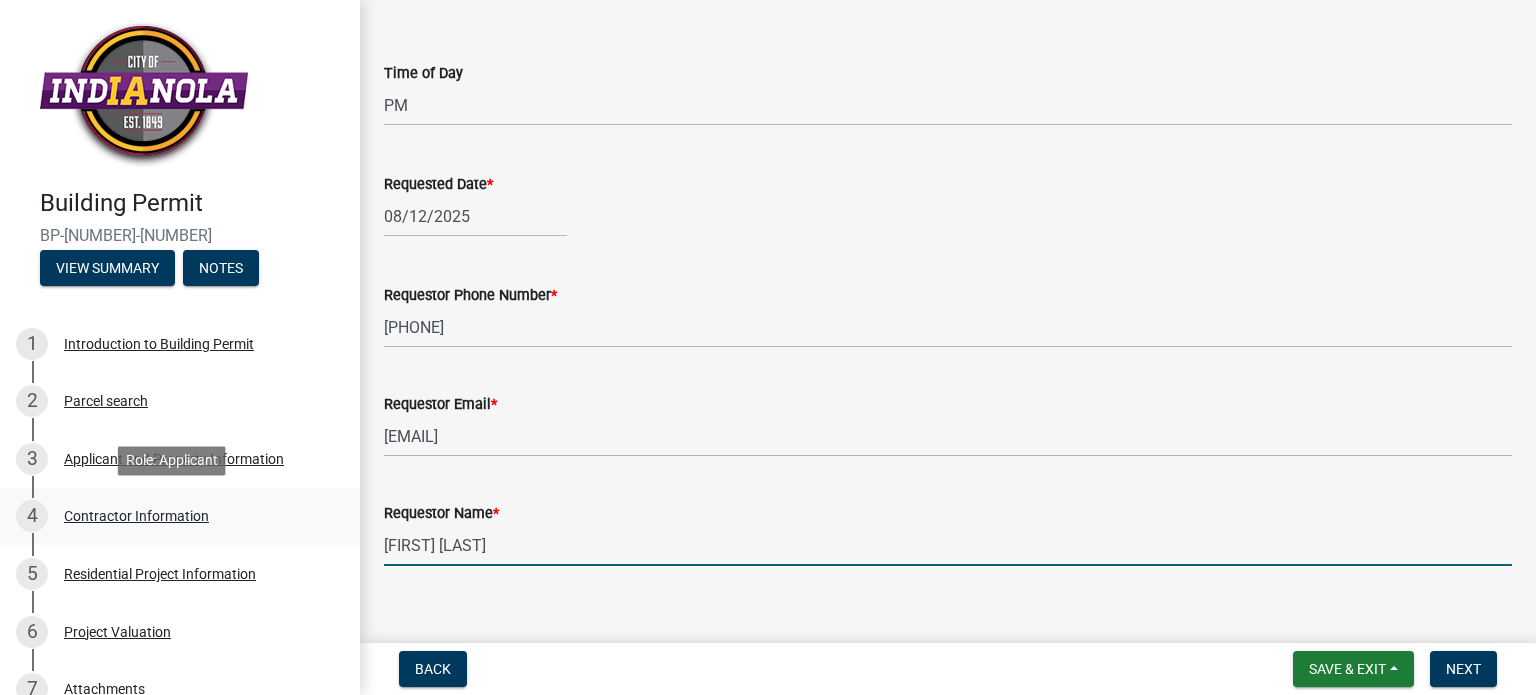drag, startPoint x: 544, startPoint y: 543, endPoint x: 343, endPoint y: 541, distance: 201.00995 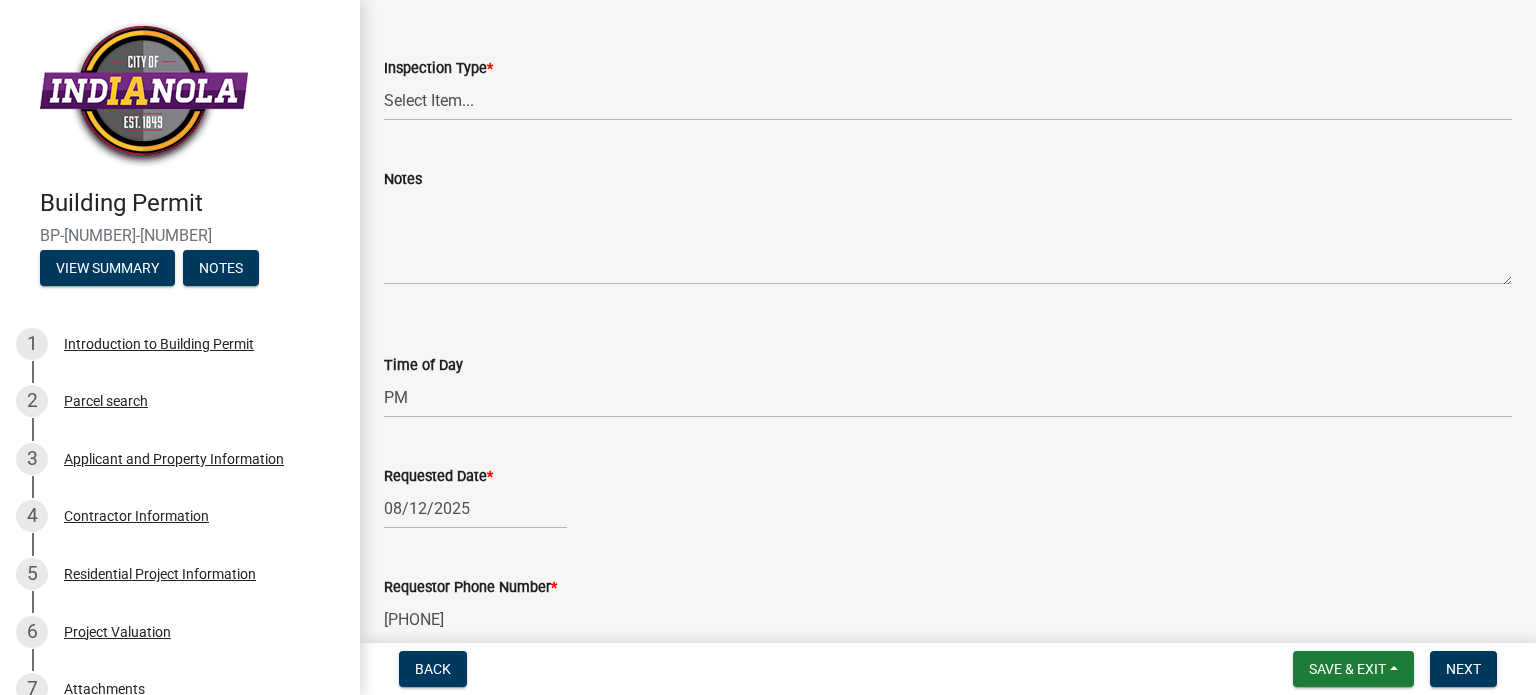 scroll, scrollTop: 0, scrollLeft: 0, axis: both 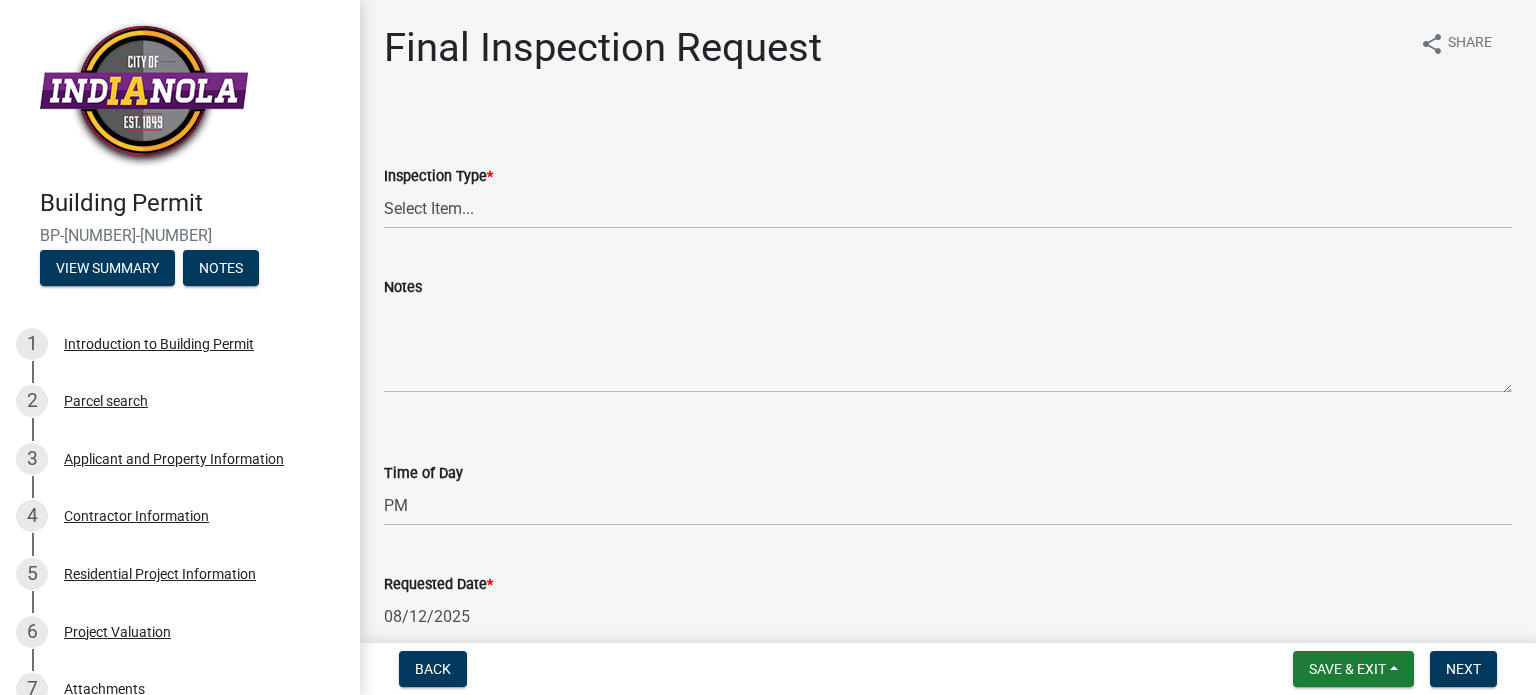 type on "[FIRST] [LAST]" 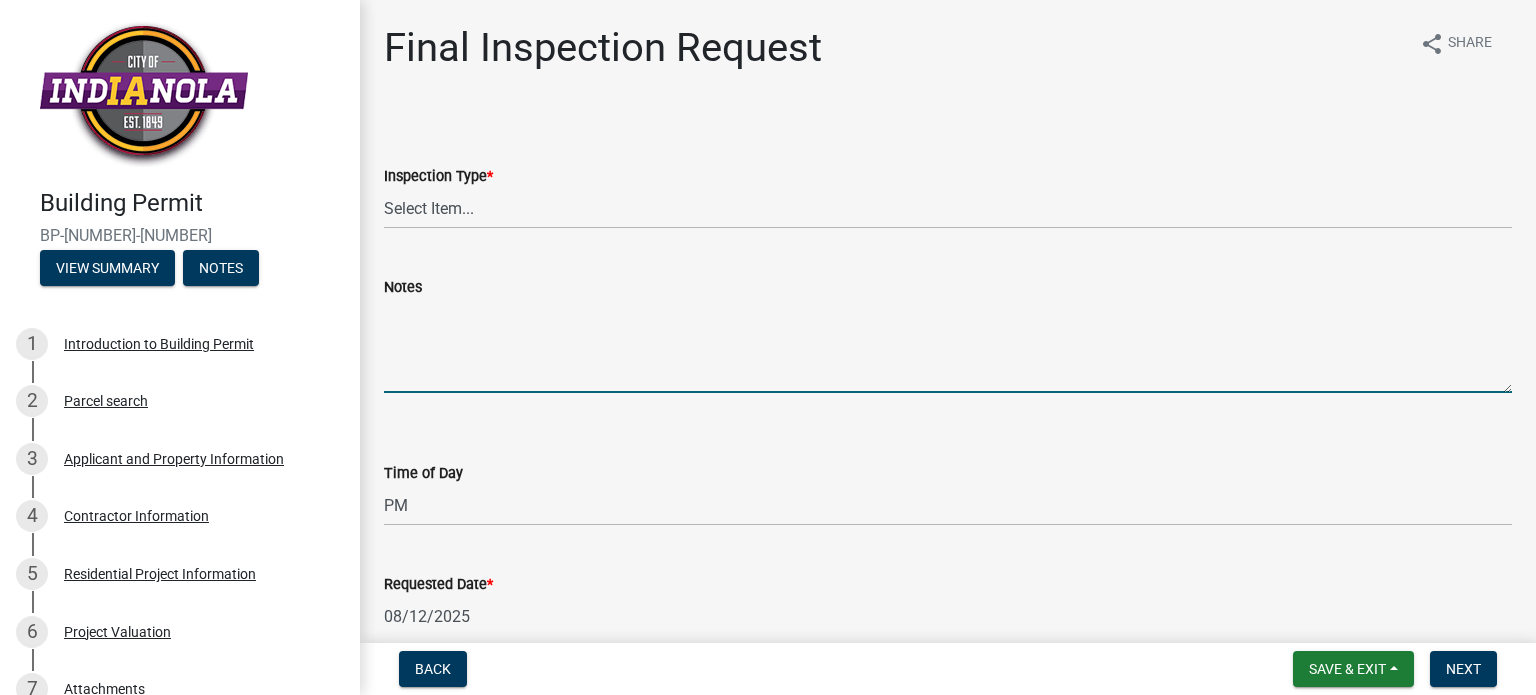 click on "Notes" at bounding box center (948, 346) 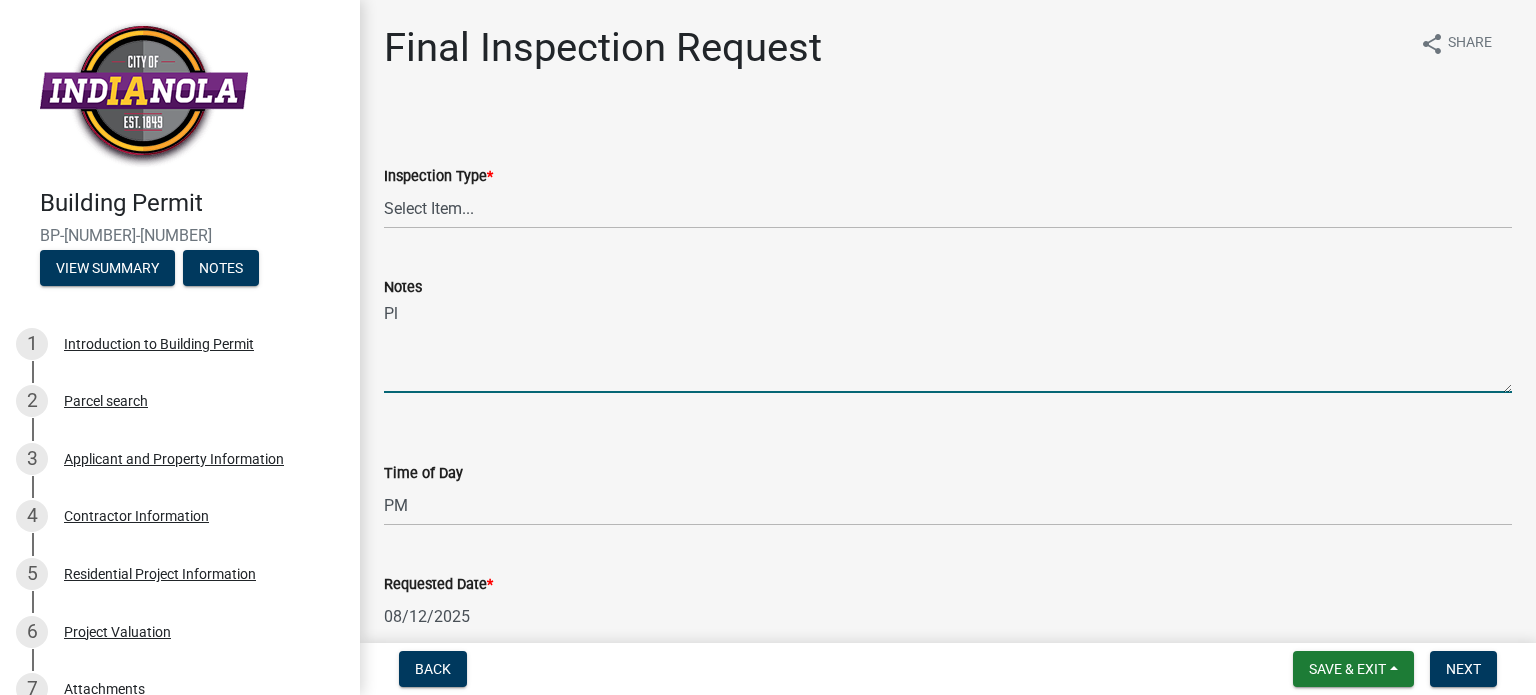 type on "P" 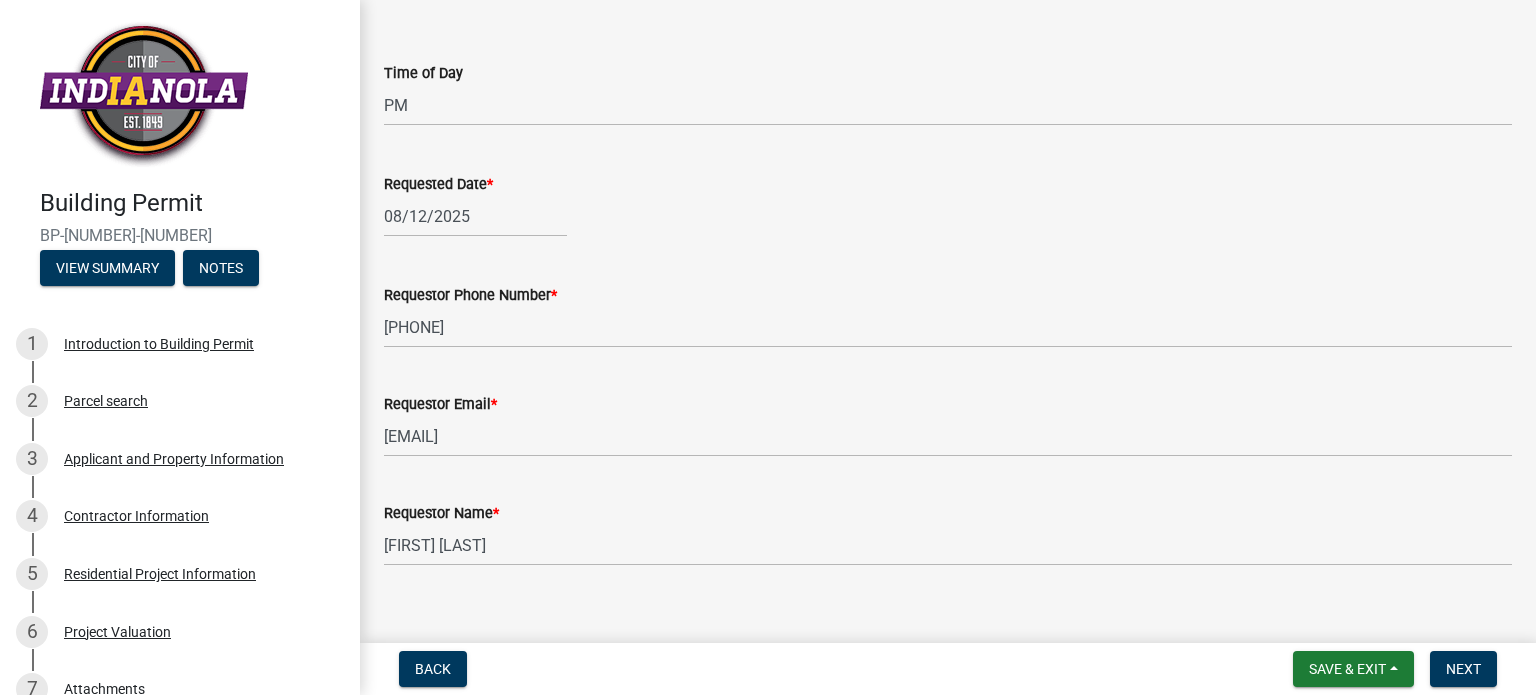 scroll, scrollTop: 424, scrollLeft: 0, axis: vertical 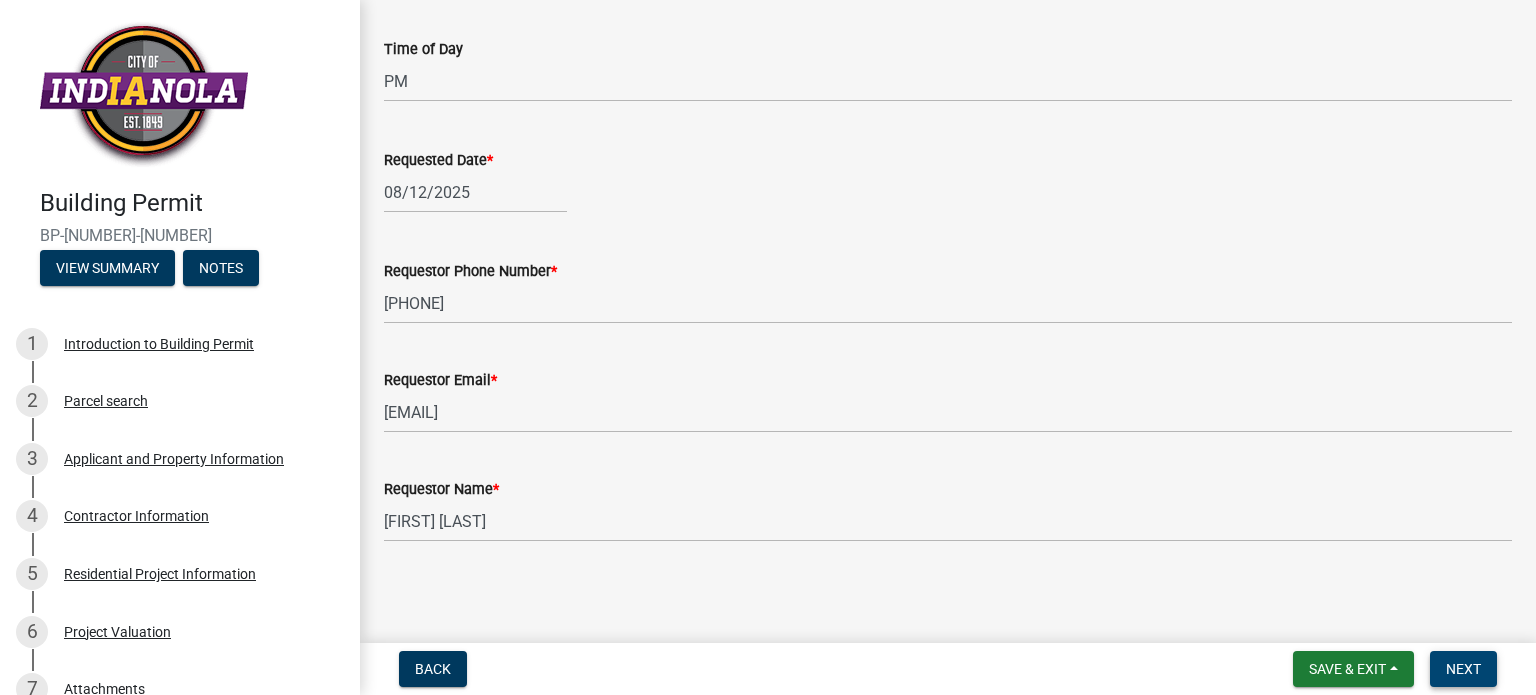type on "Could this be completed around 2-3pm please." 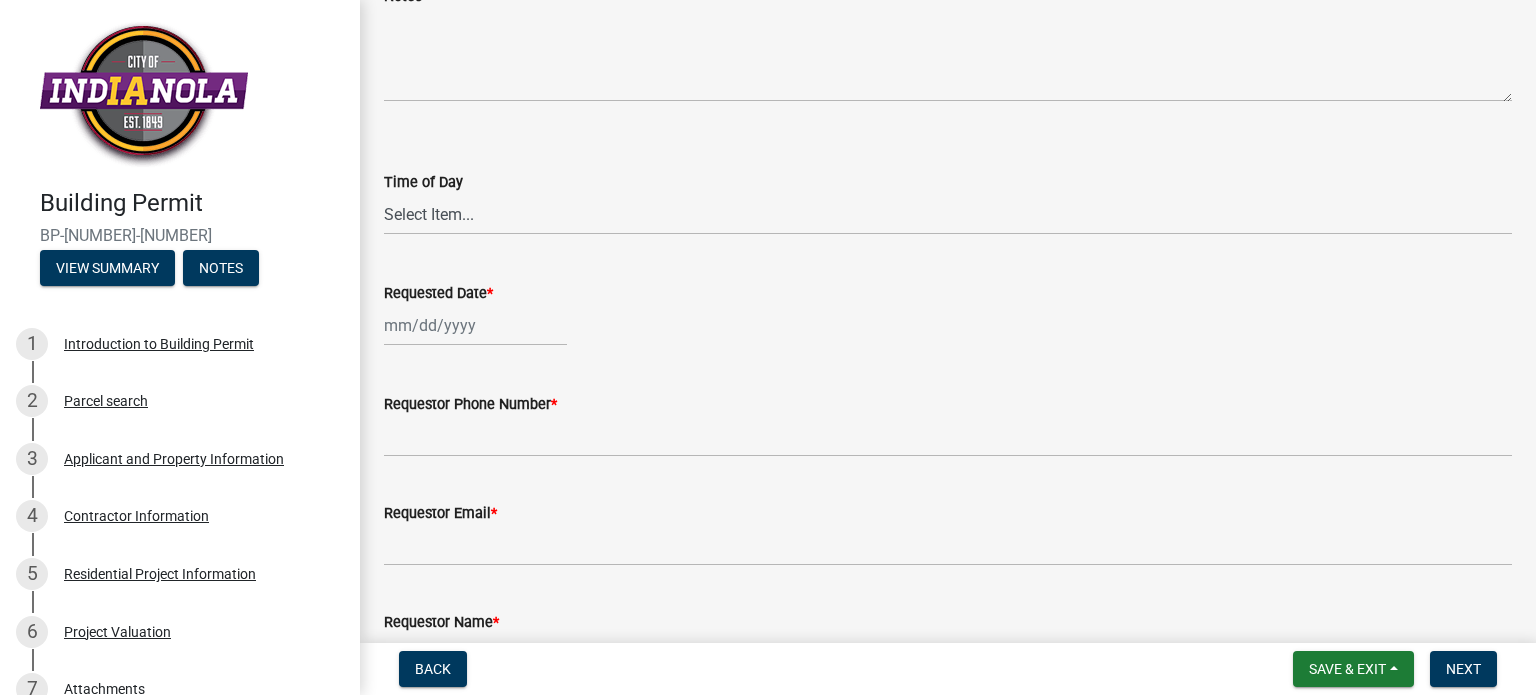 scroll, scrollTop: 300, scrollLeft: 0, axis: vertical 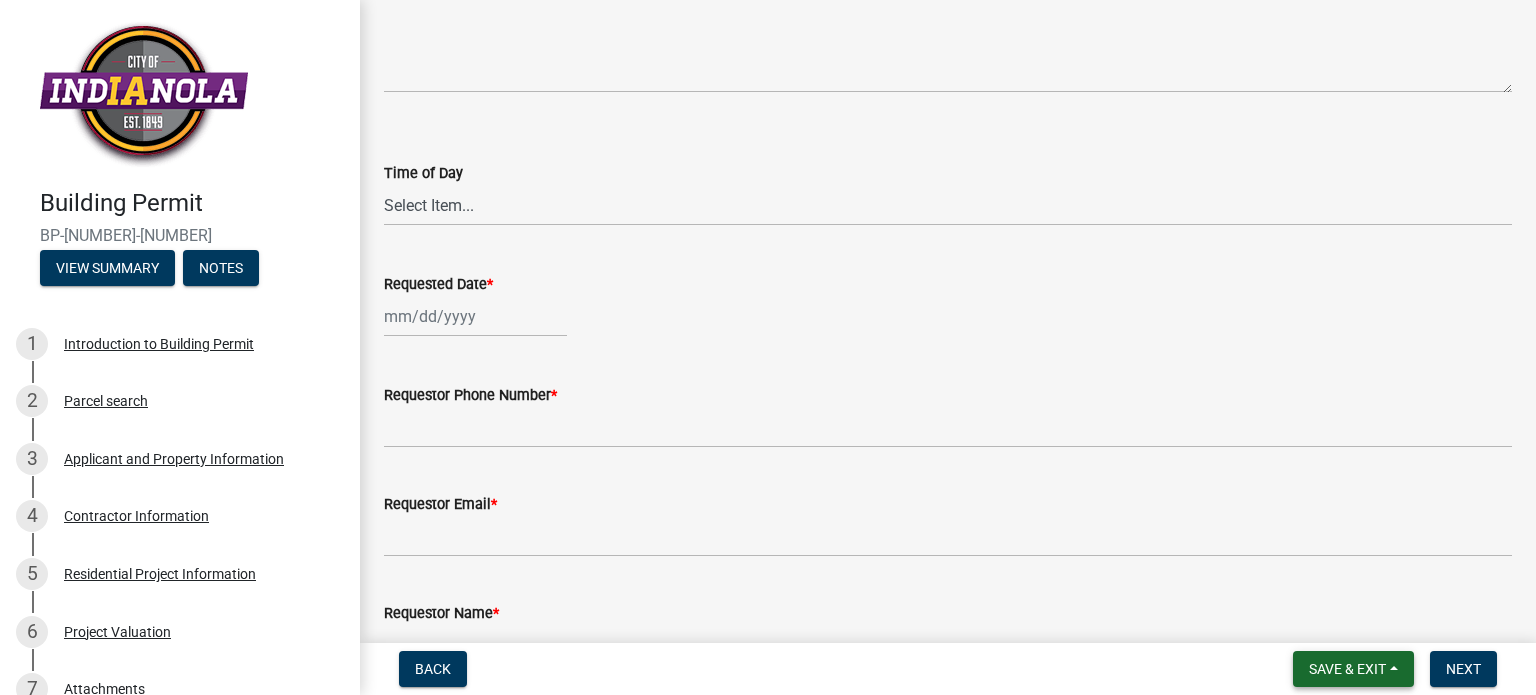 click on "Save & Exit" at bounding box center (1347, 669) 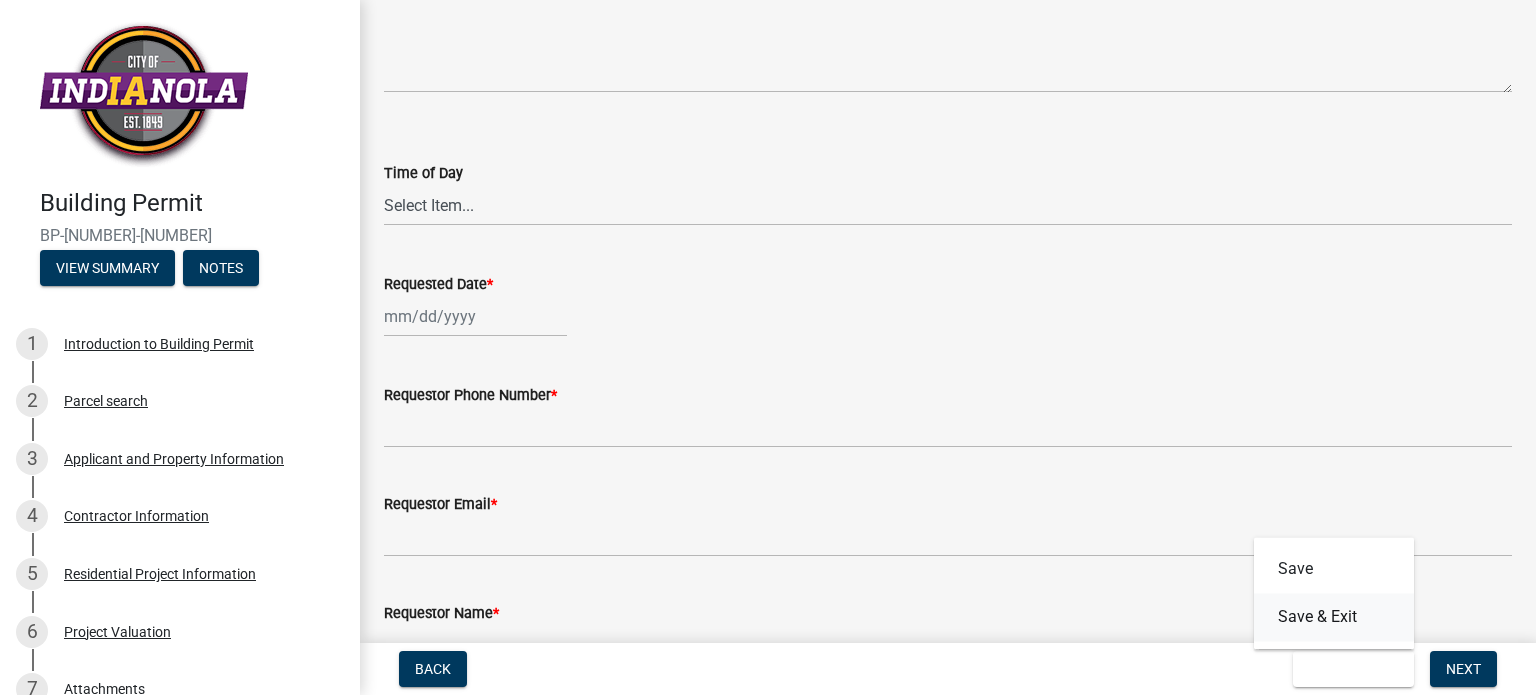 click on "Save & Exit" at bounding box center (1334, 617) 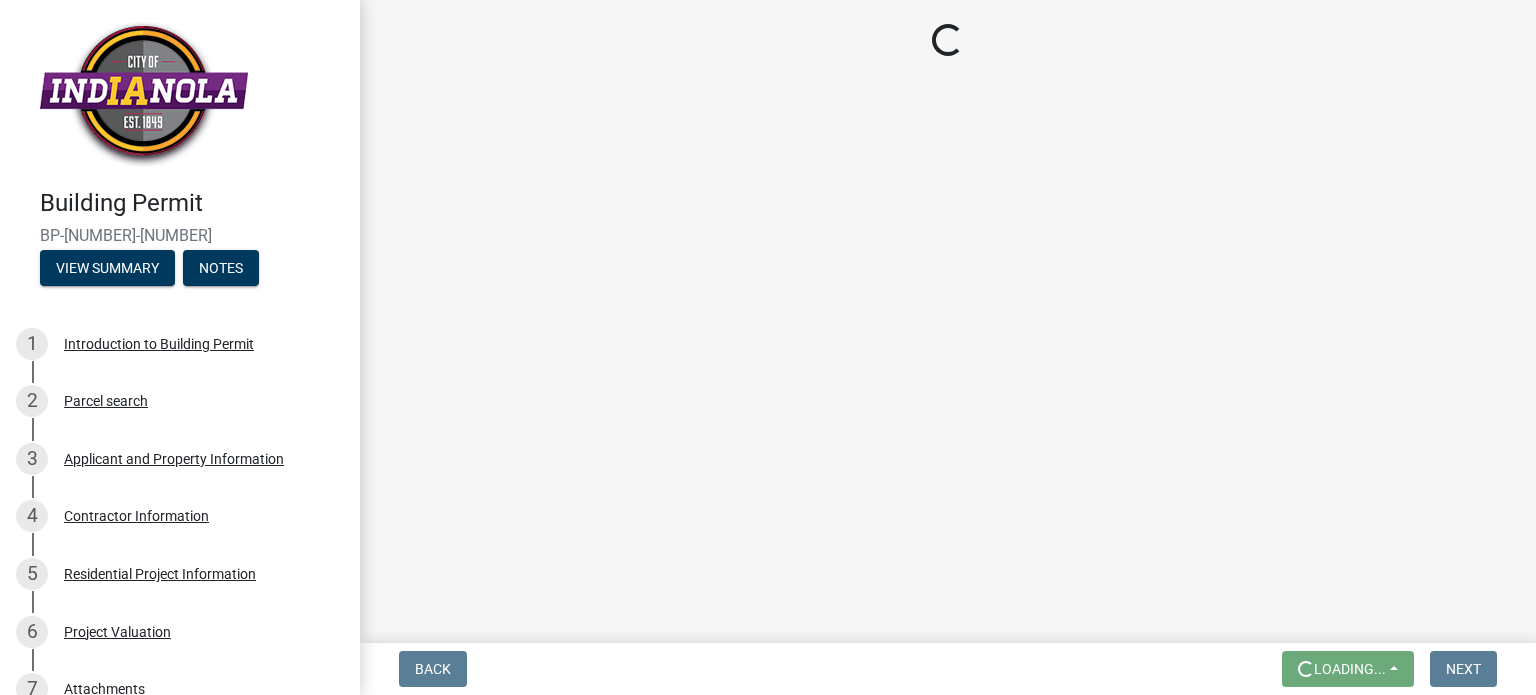 scroll, scrollTop: 0, scrollLeft: 0, axis: both 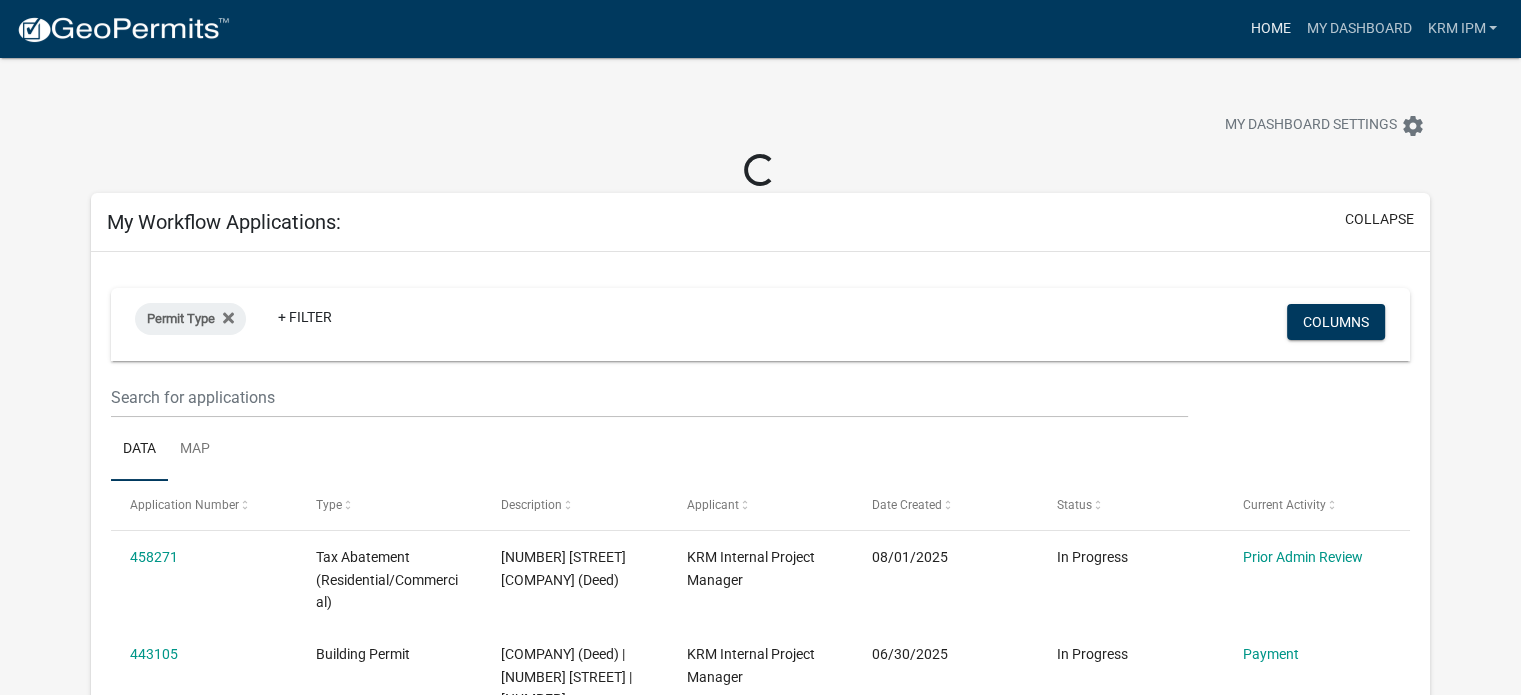 click on "Home" at bounding box center [1270, 29] 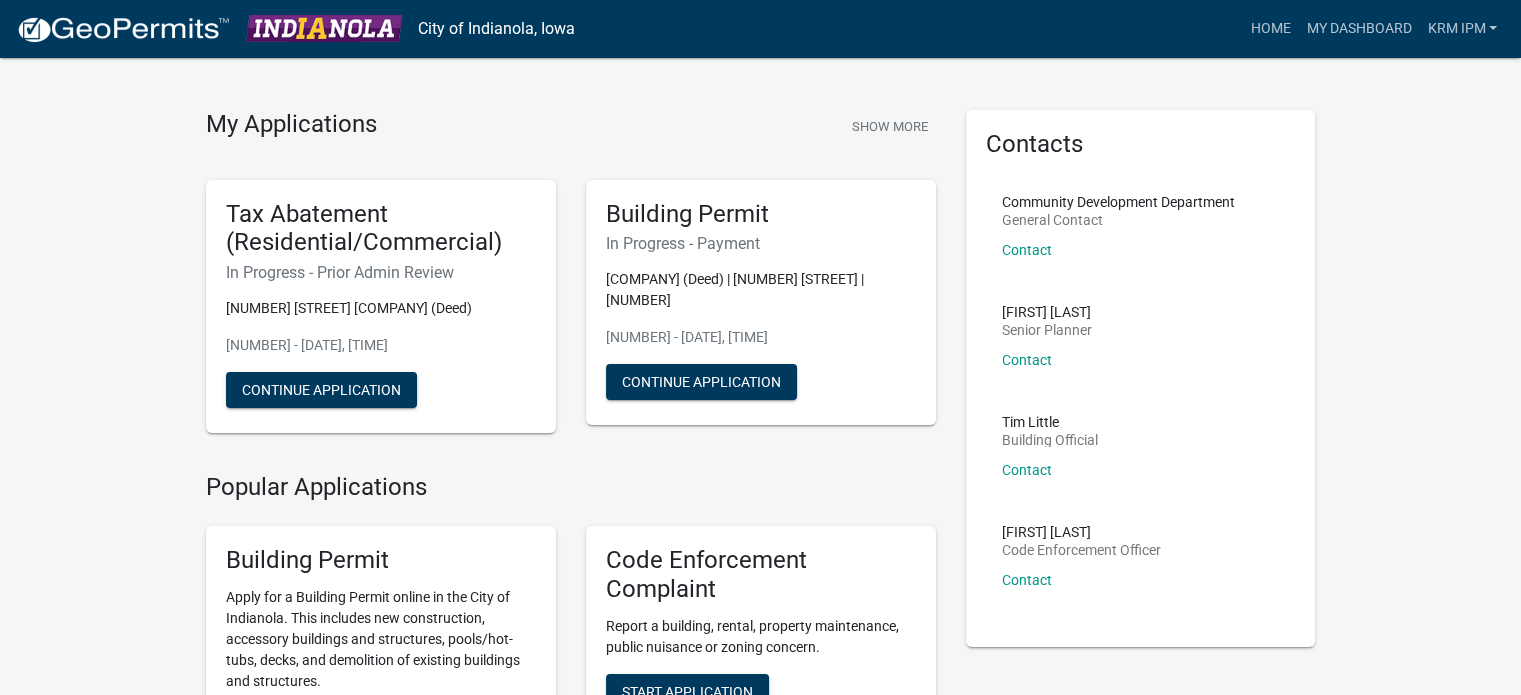 scroll, scrollTop: 0, scrollLeft: 0, axis: both 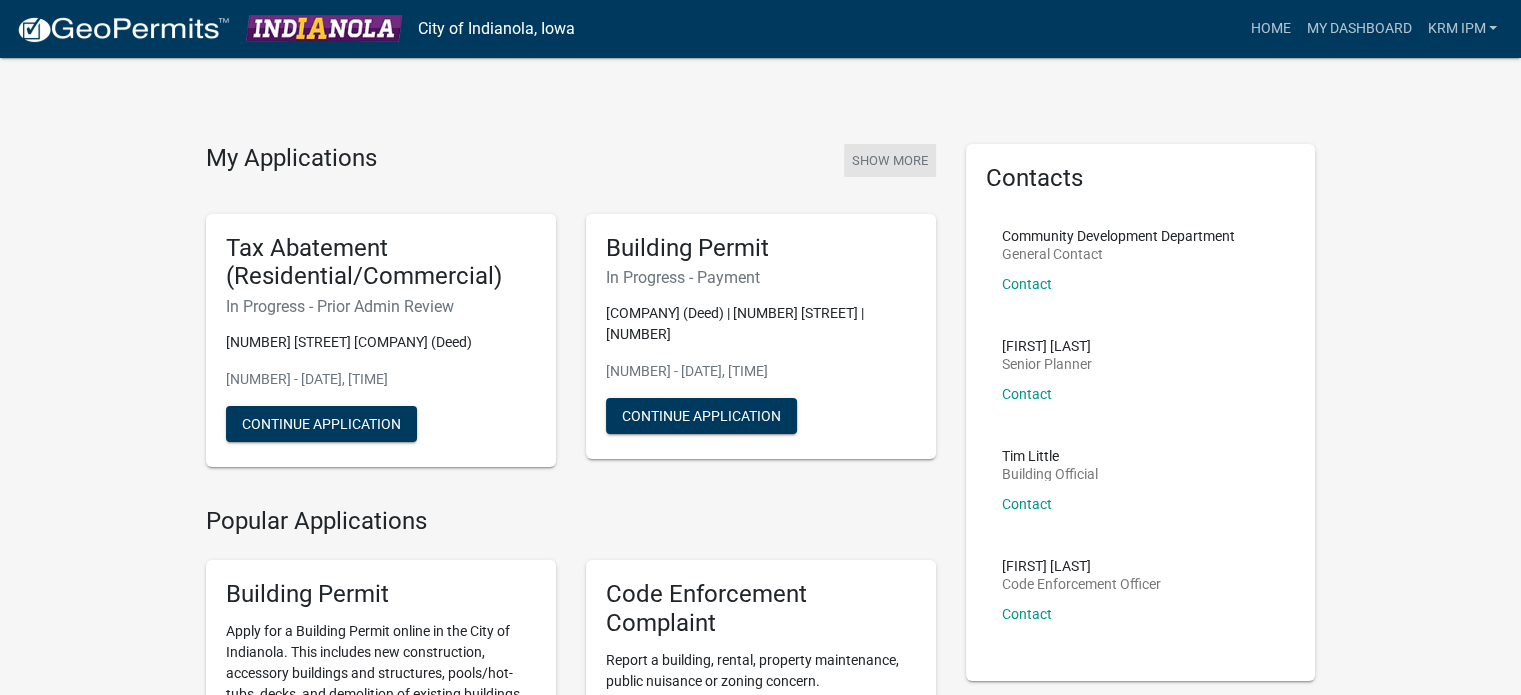click on "Show More" 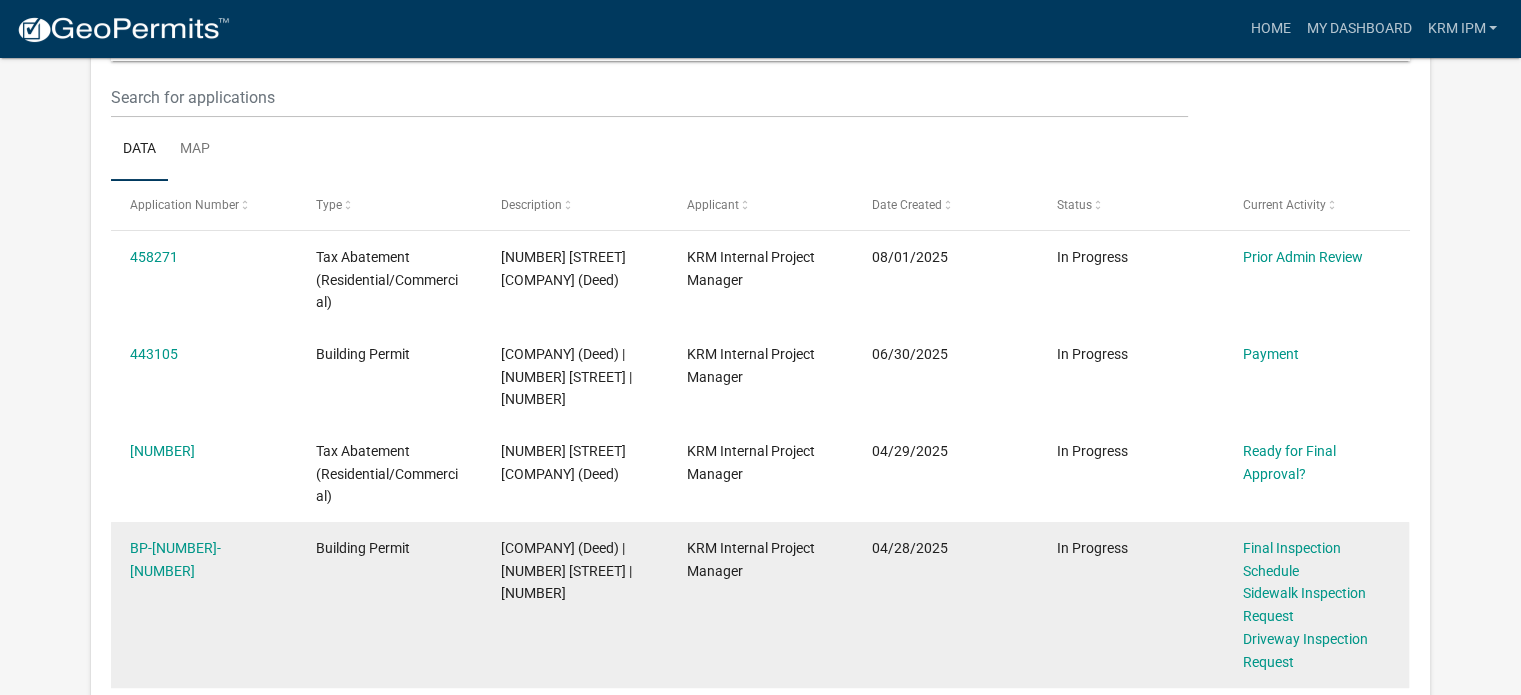scroll, scrollTop: 265, scrollLeft: 0, axis: vertical 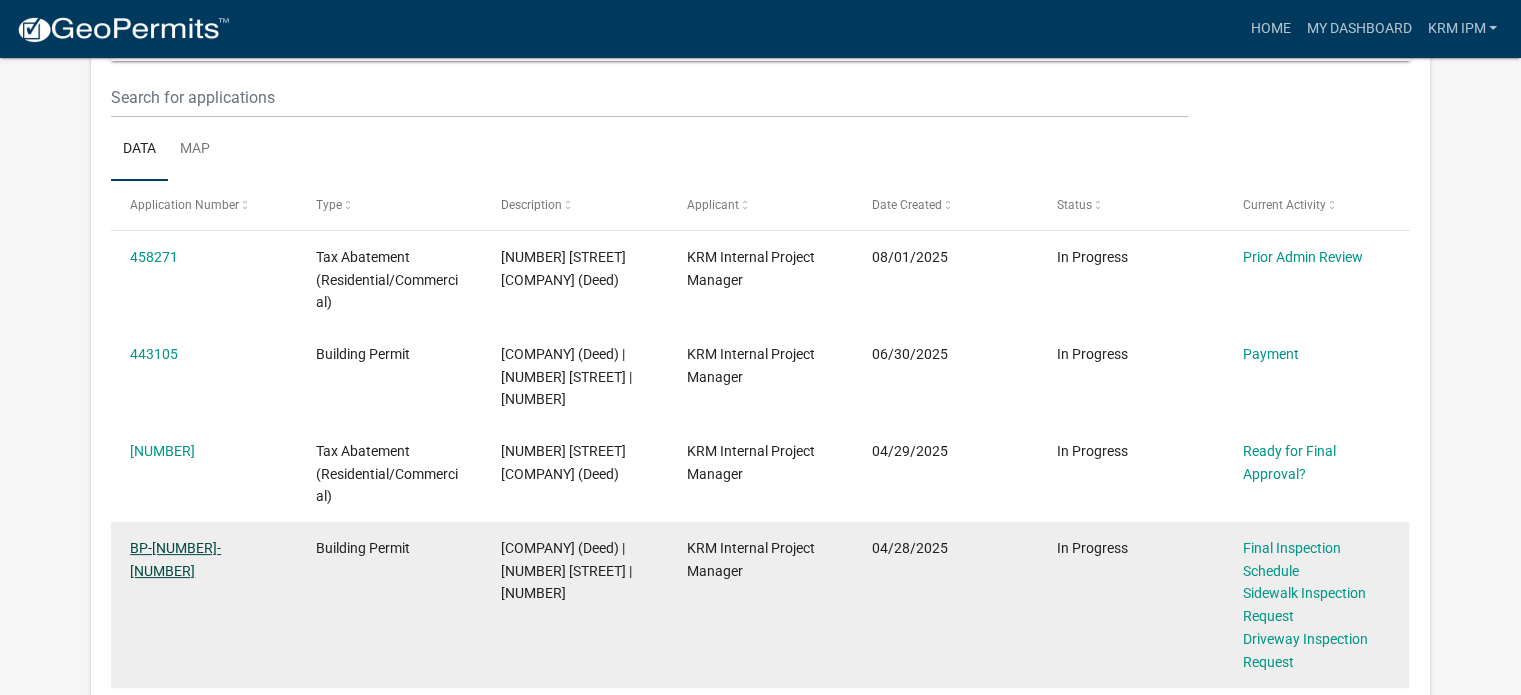 click on "BP-[NUMBER]-[NUMBER]" 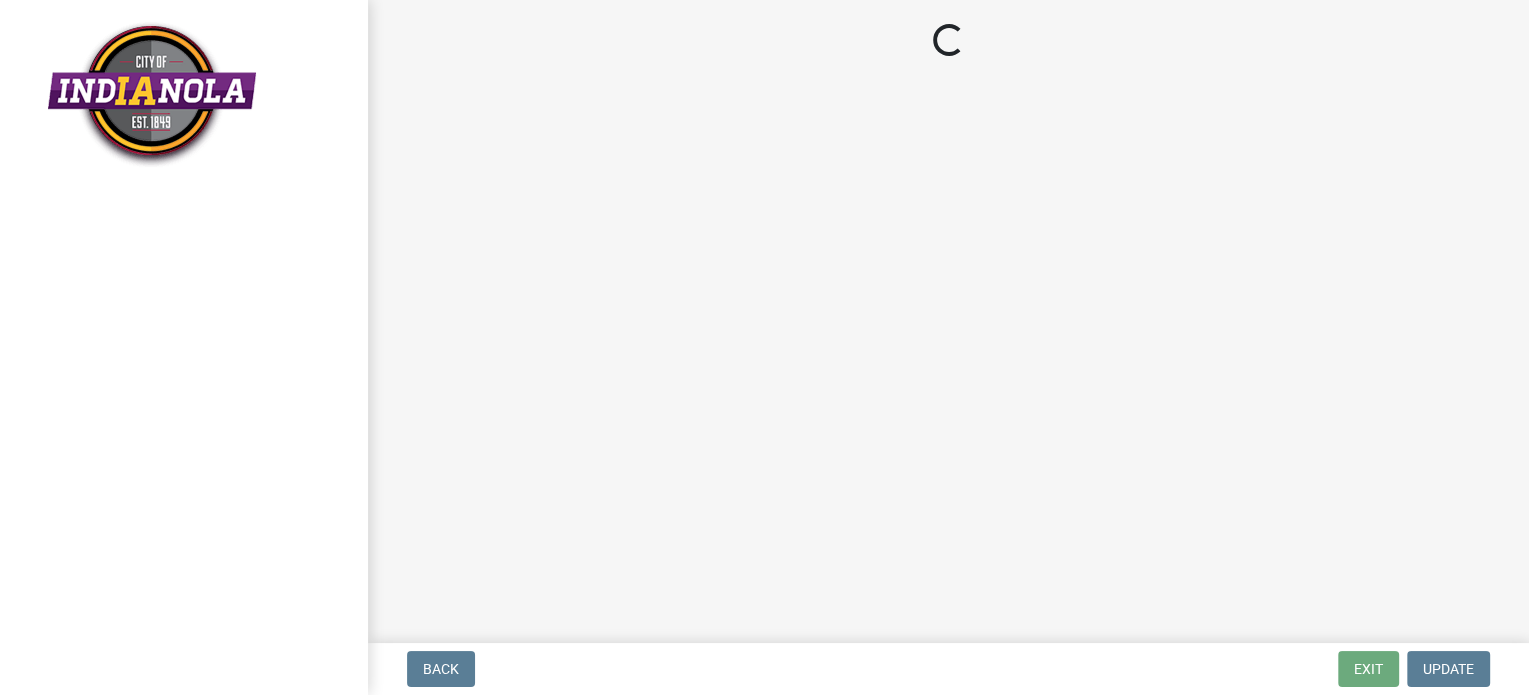scroll, scrollTop: 0, scrollLeft: 0, axis: both 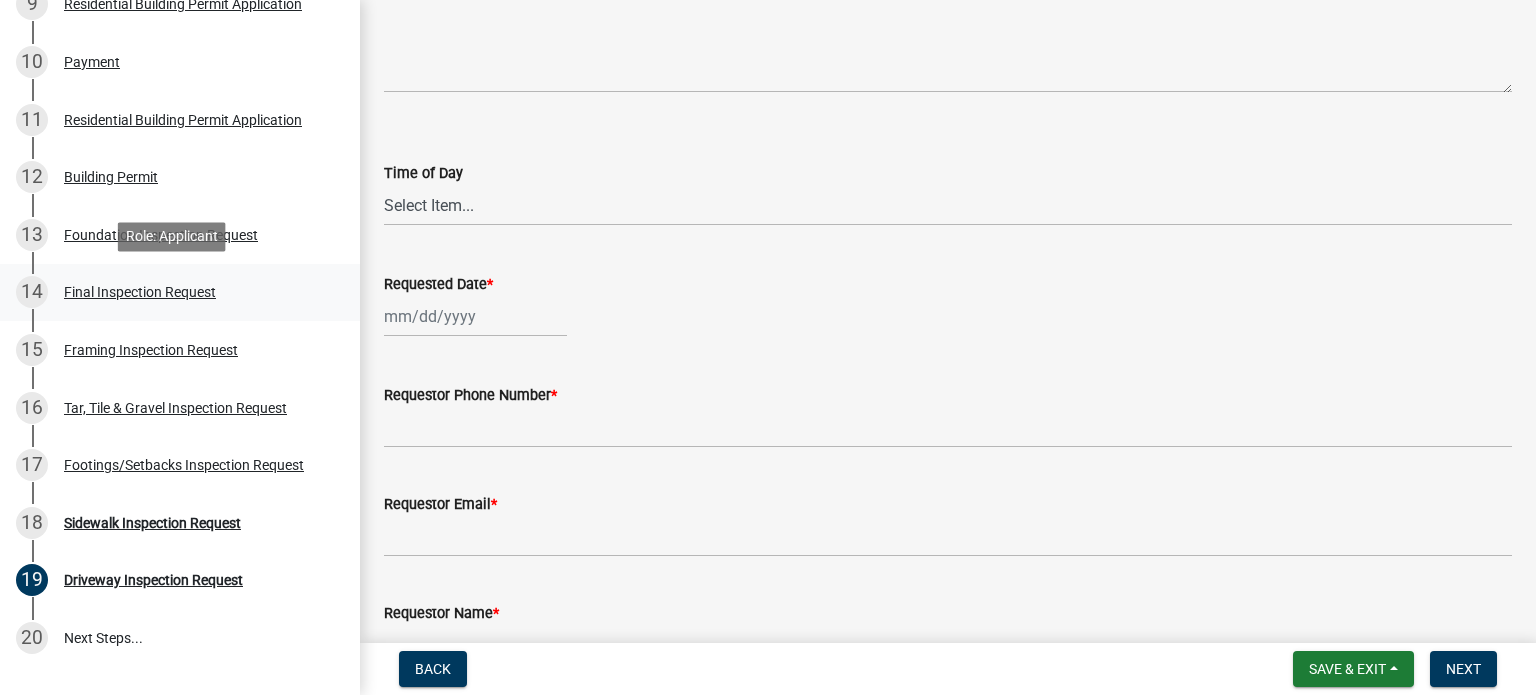click on "Final Inspection Request" at bounding box center [140, 292] 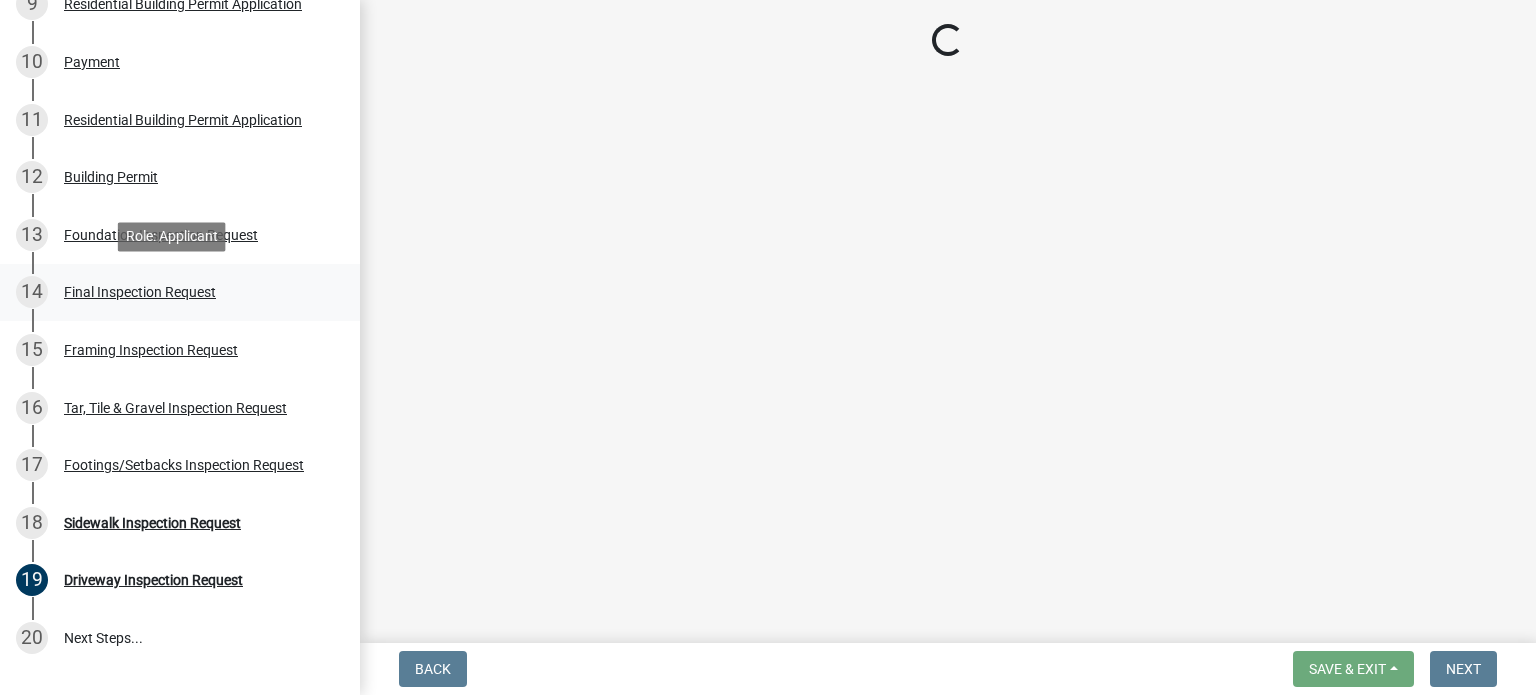 scroll, scrollTop: 0, scrollLeft: 0, axis: both 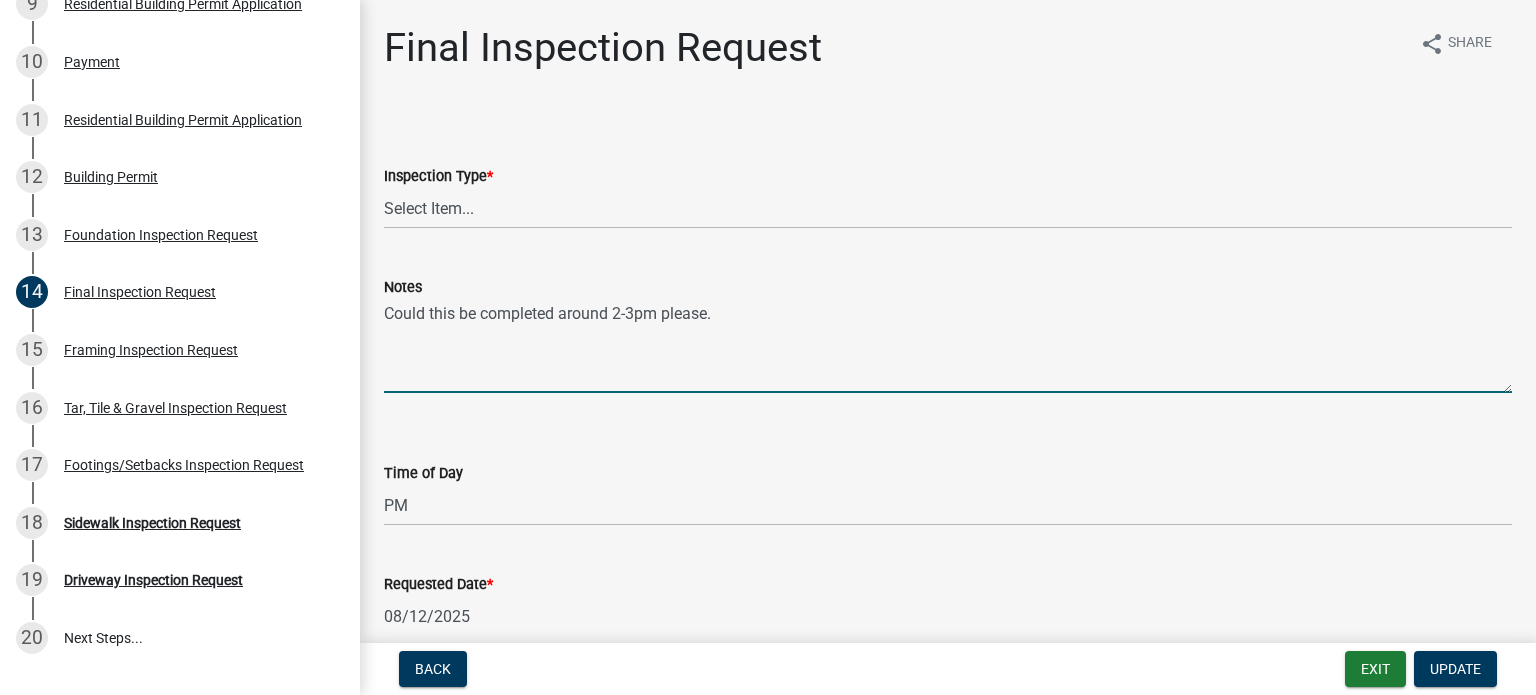 drag, startPoint x: 734, startPoint y: 313, endPoint x: 373, endPoint y: 324, distance: 361.16754 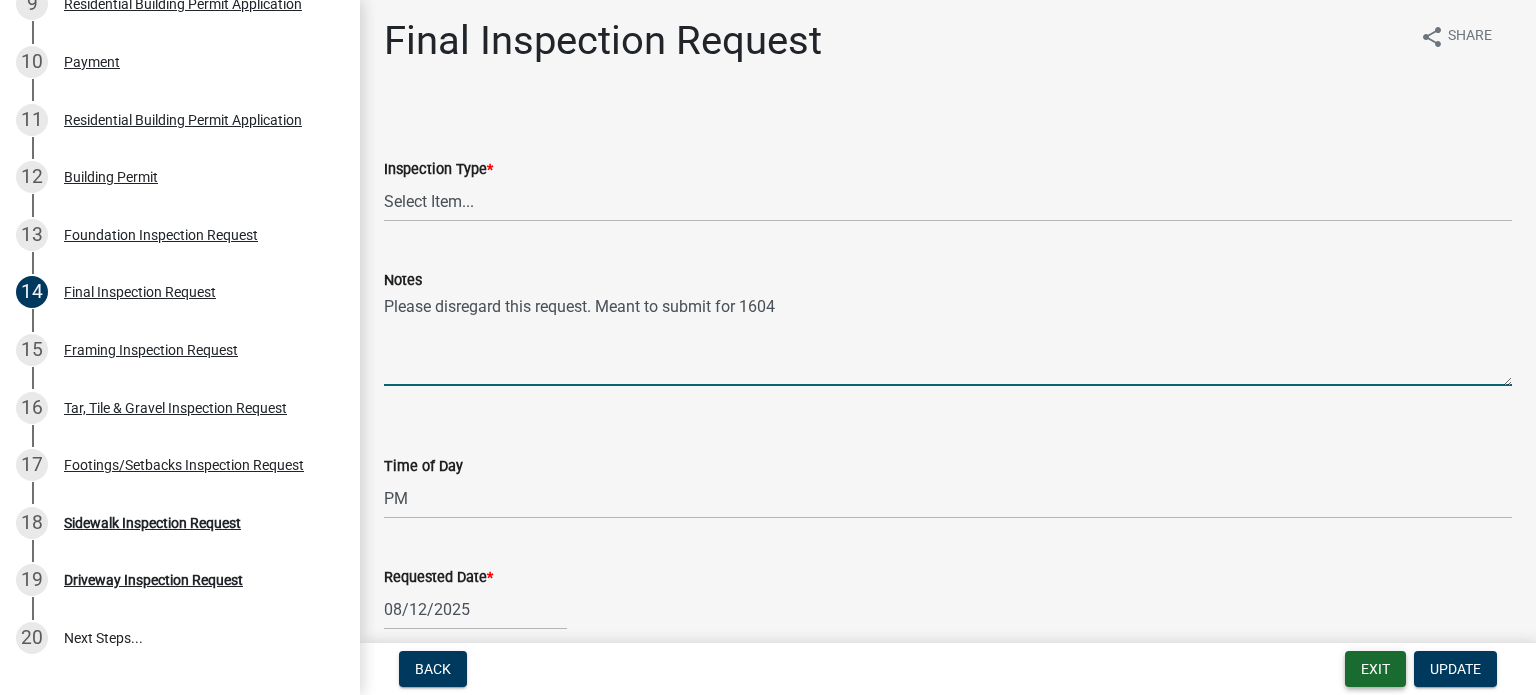 scroll, scrollTop: 0, scrollLeft: 0, axis: both 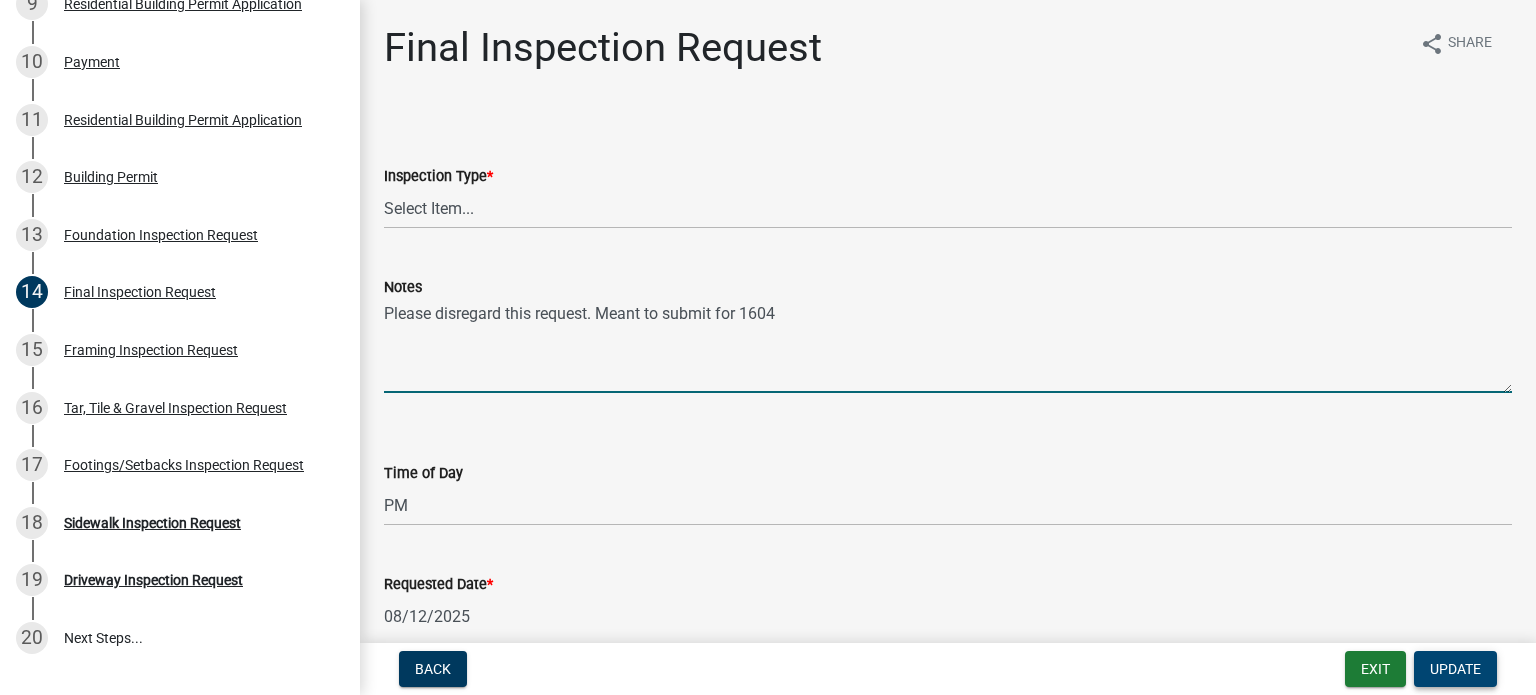 type on "Please disregard this request. Meant to submit for 1604" 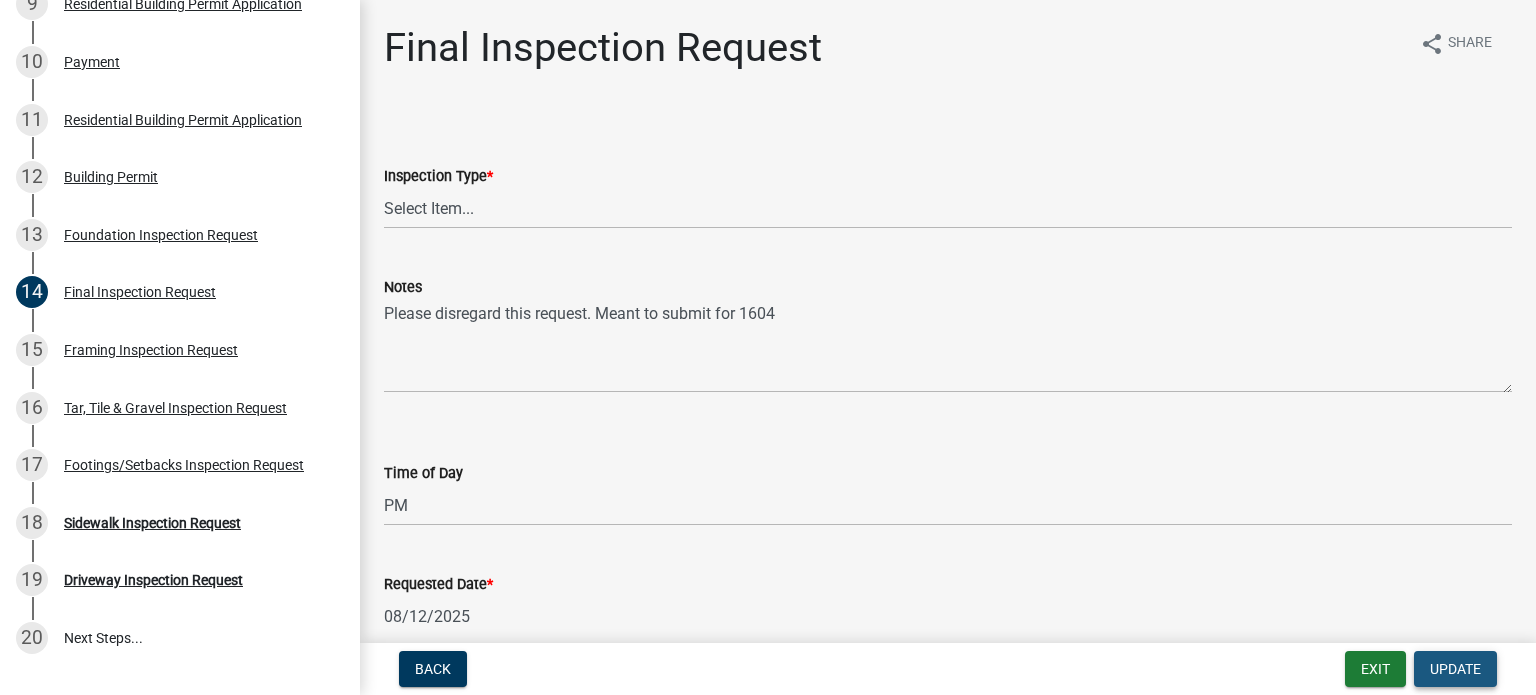 click on "Update" at bounding box center (1455, 669) 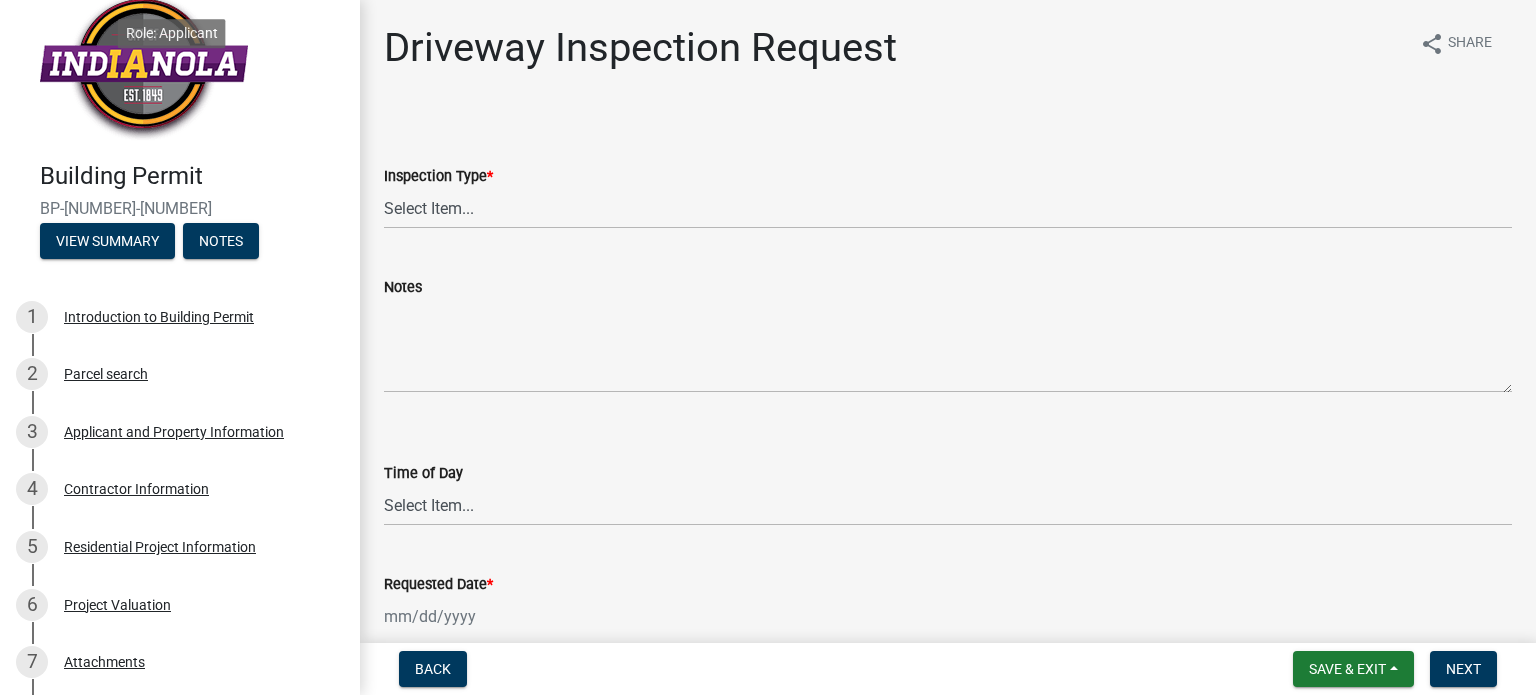 scroll, scrollTop: 0, scrollLeft: 0, axis: both 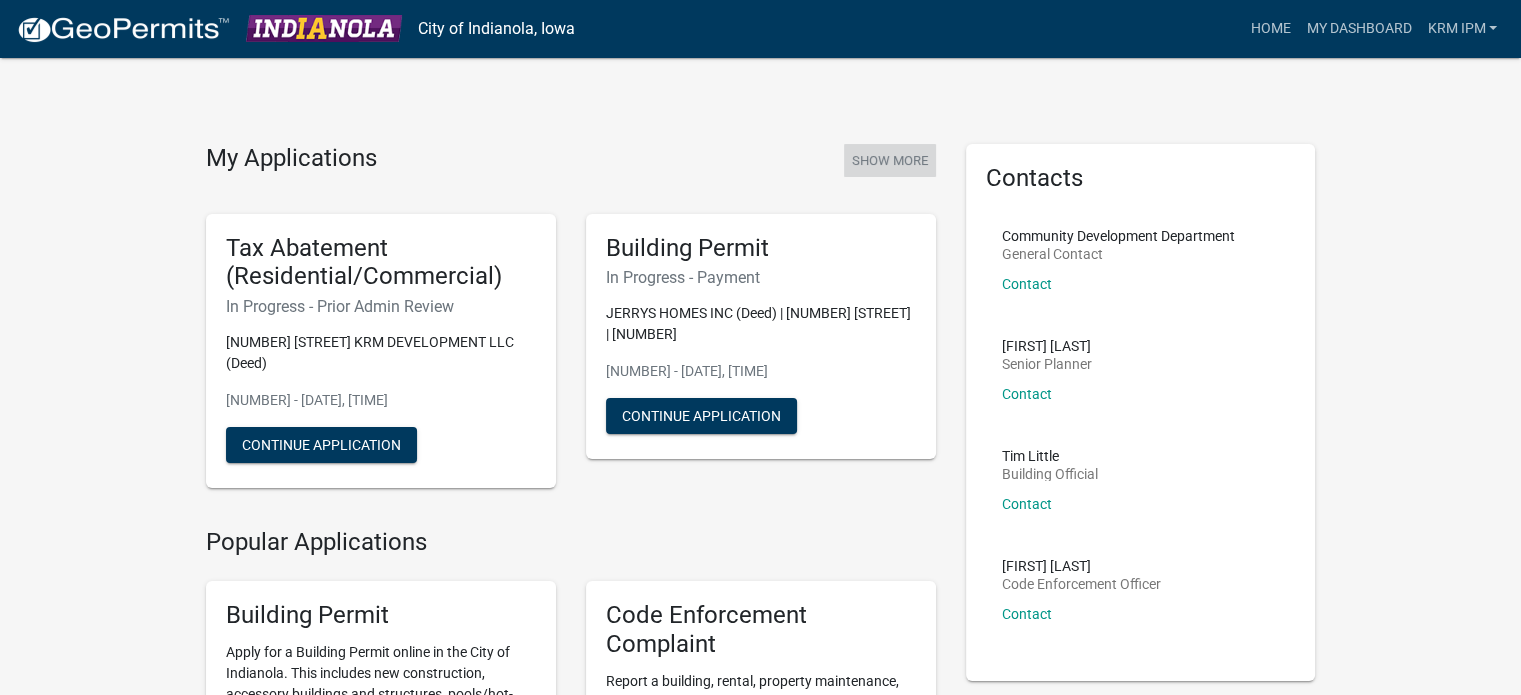 click on "Show More" 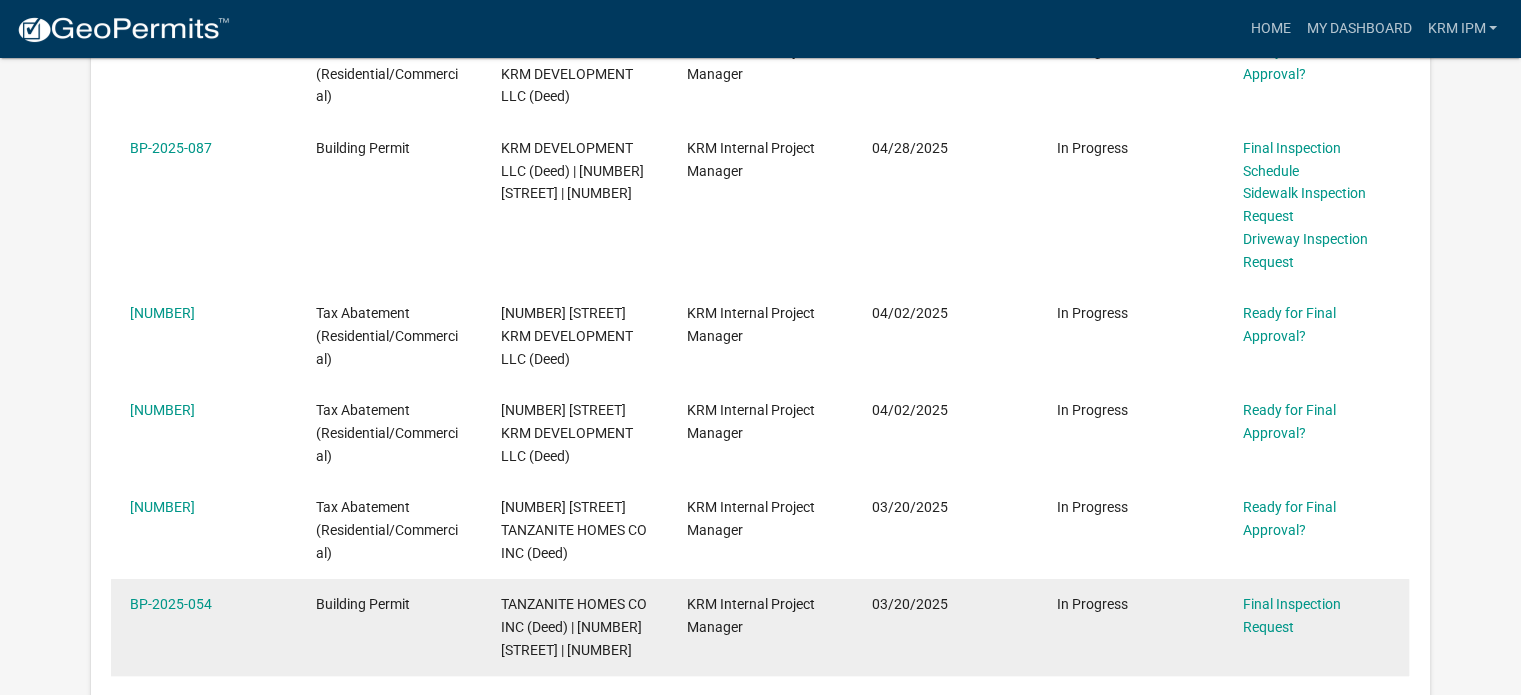 scroll, scrollTop: 765, scrollLeft: 0, axis: vertical 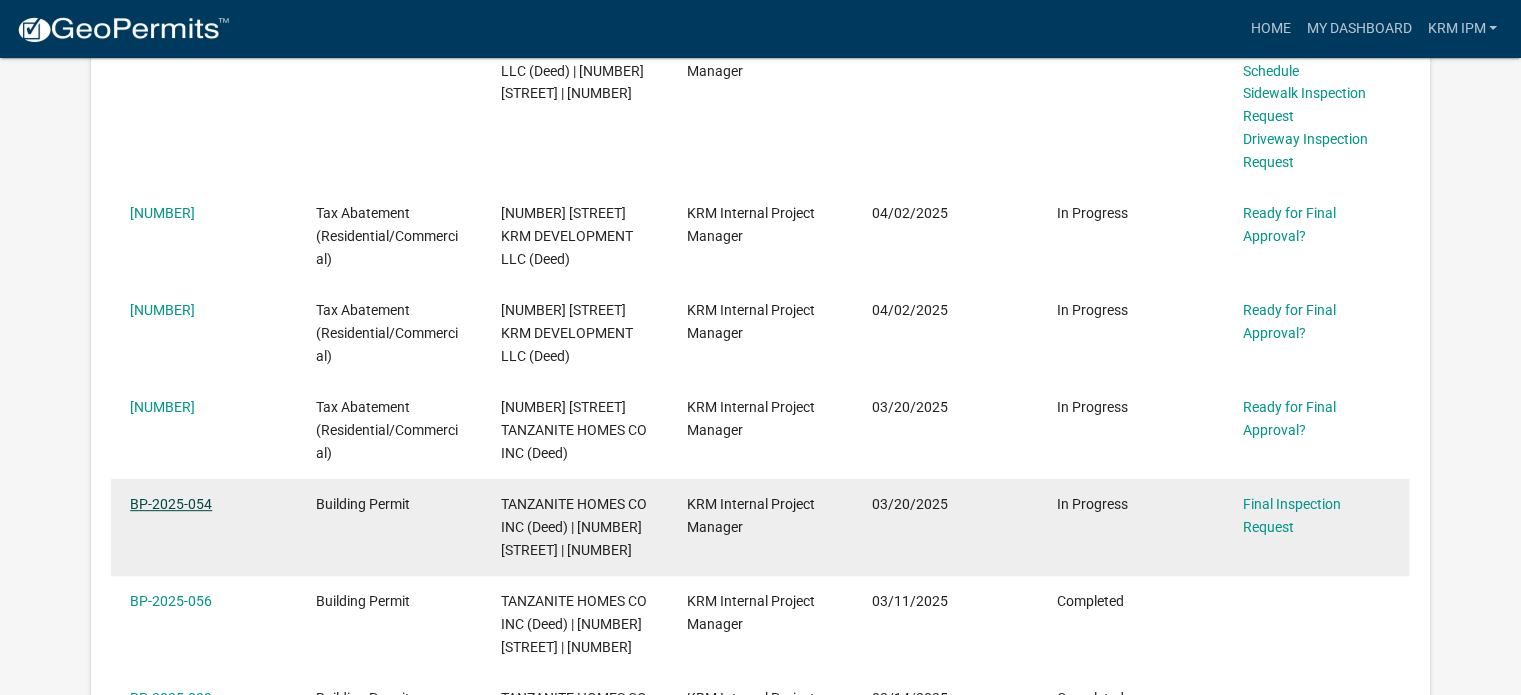 click on "BP-2025-054" 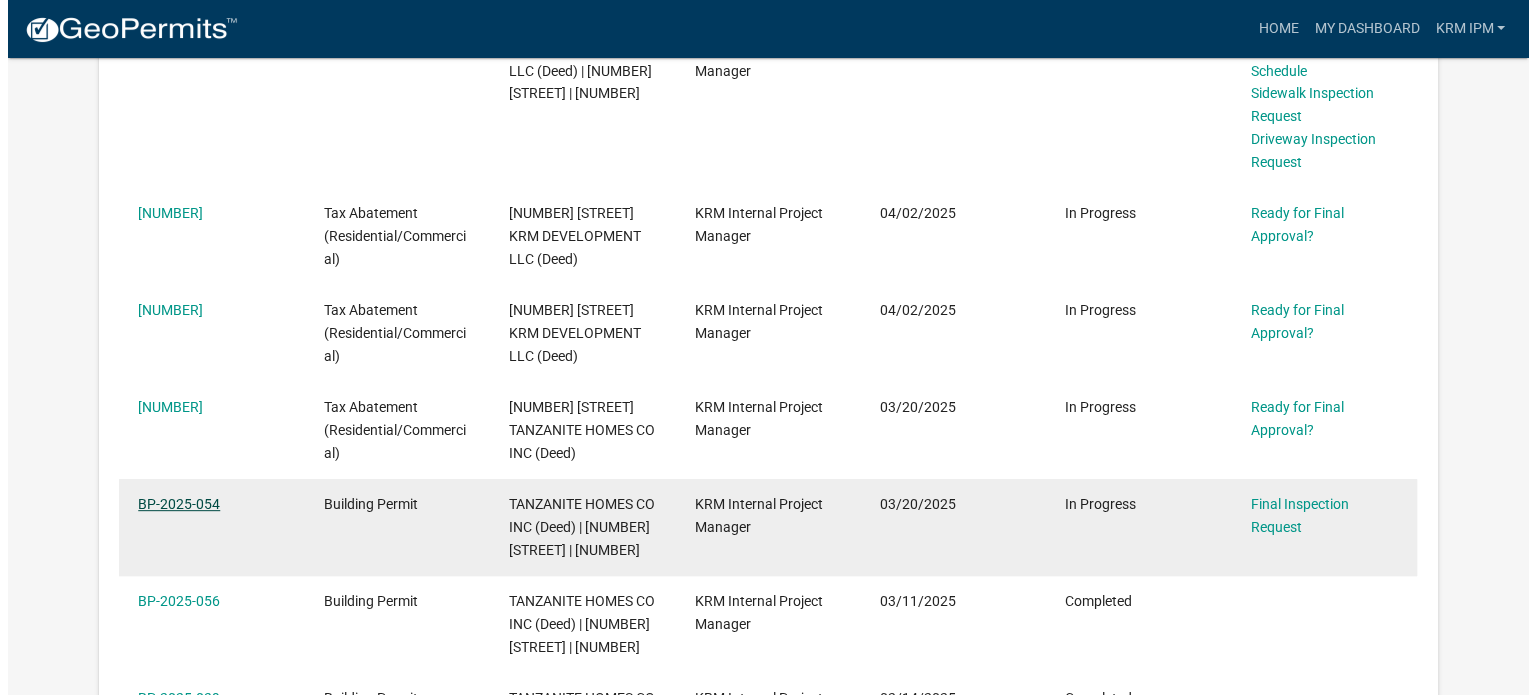 scroll, scrollTop: 0, scrollLeft: 0, axis: both 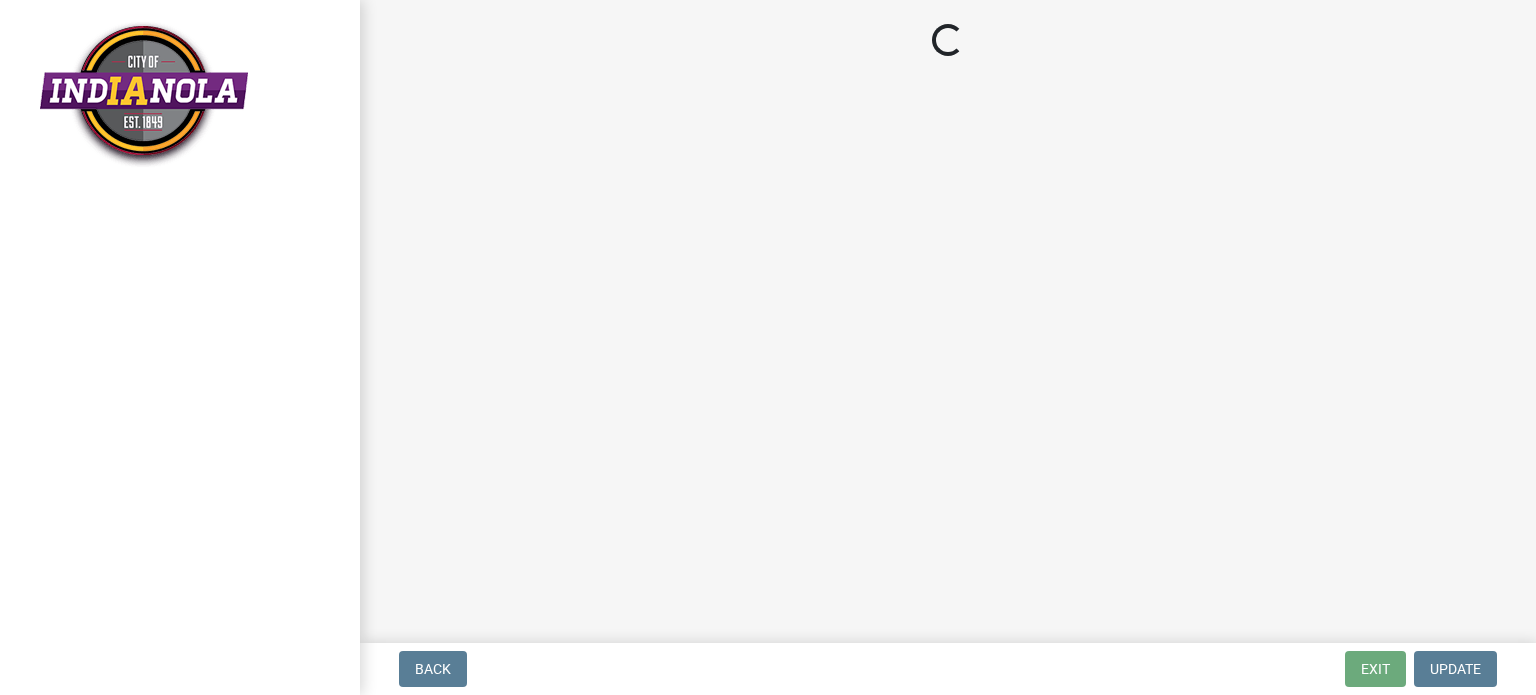 select on "[UUID]" 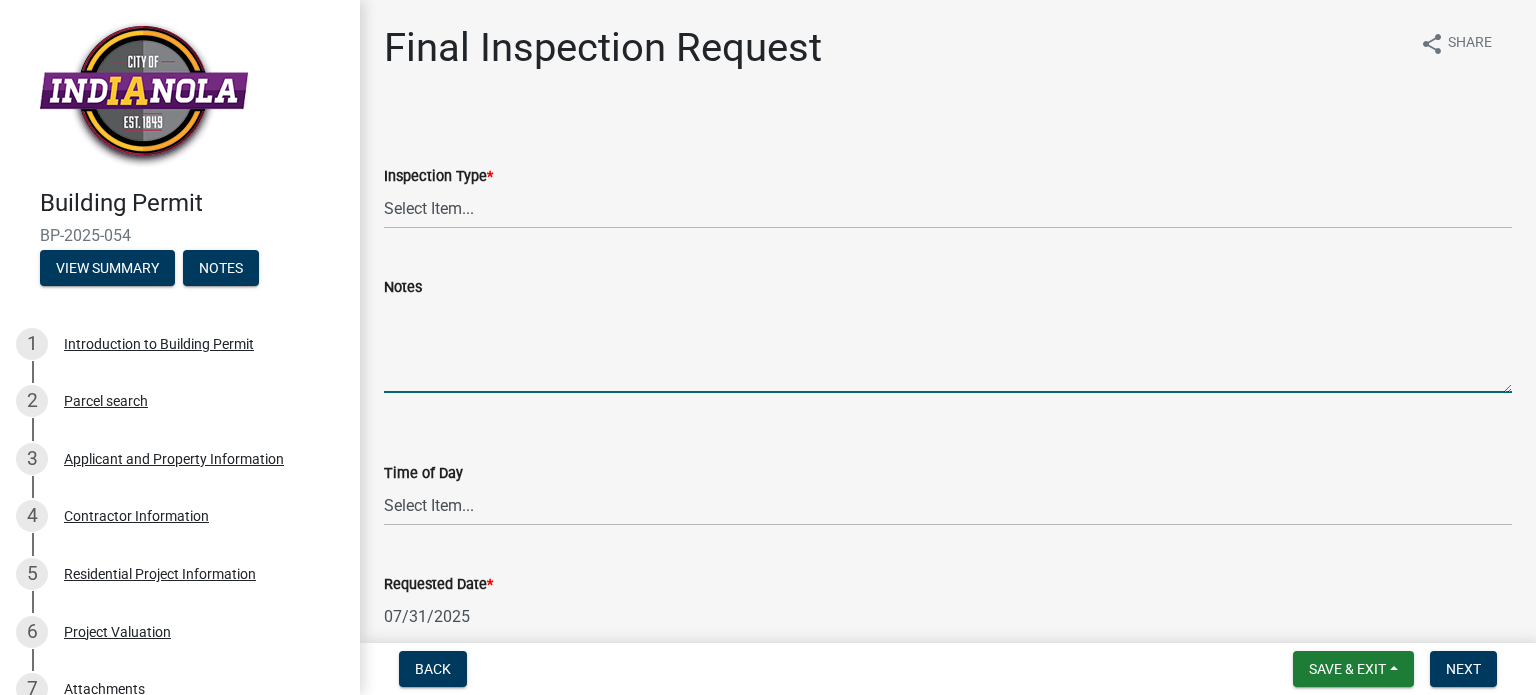 click on "Notes" at bounding box center [948, 346] 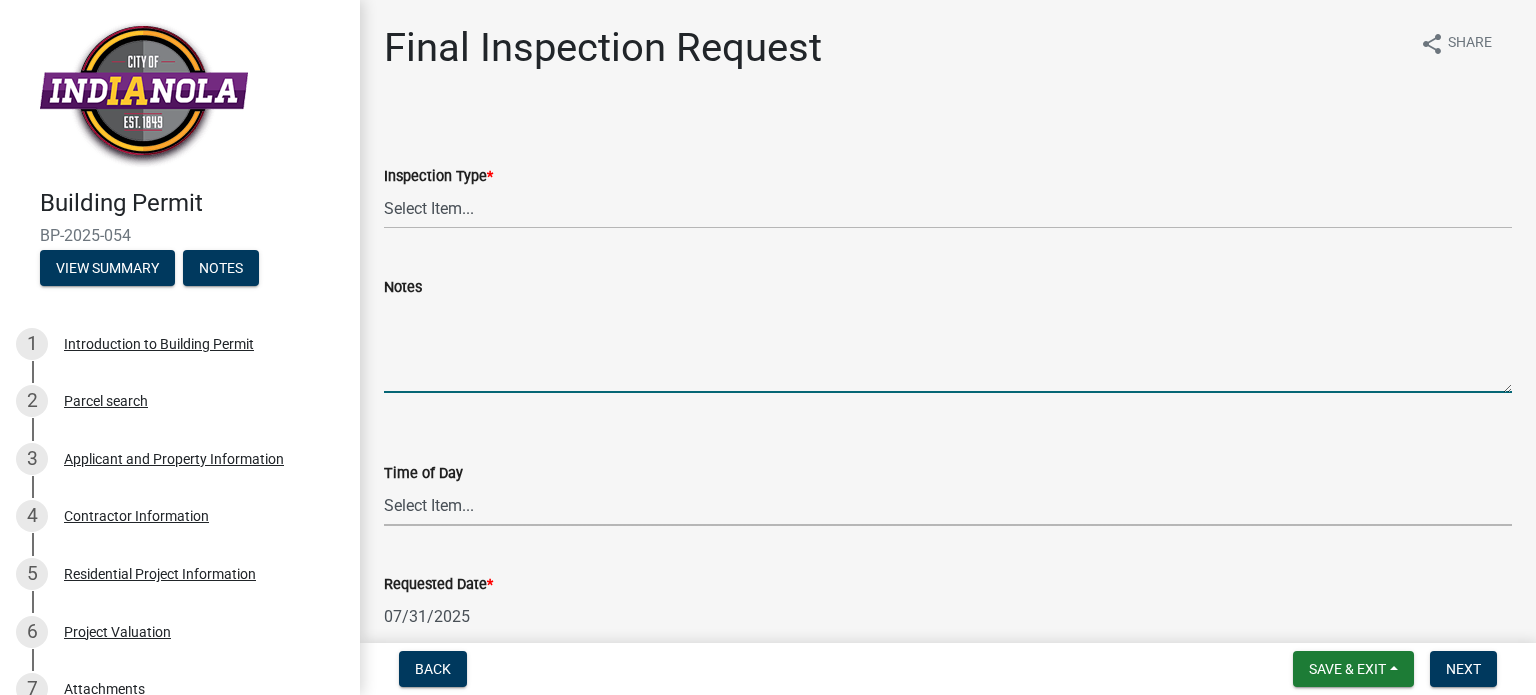click on "Select Item...   AM   PM" at bounding box center (948, 505) 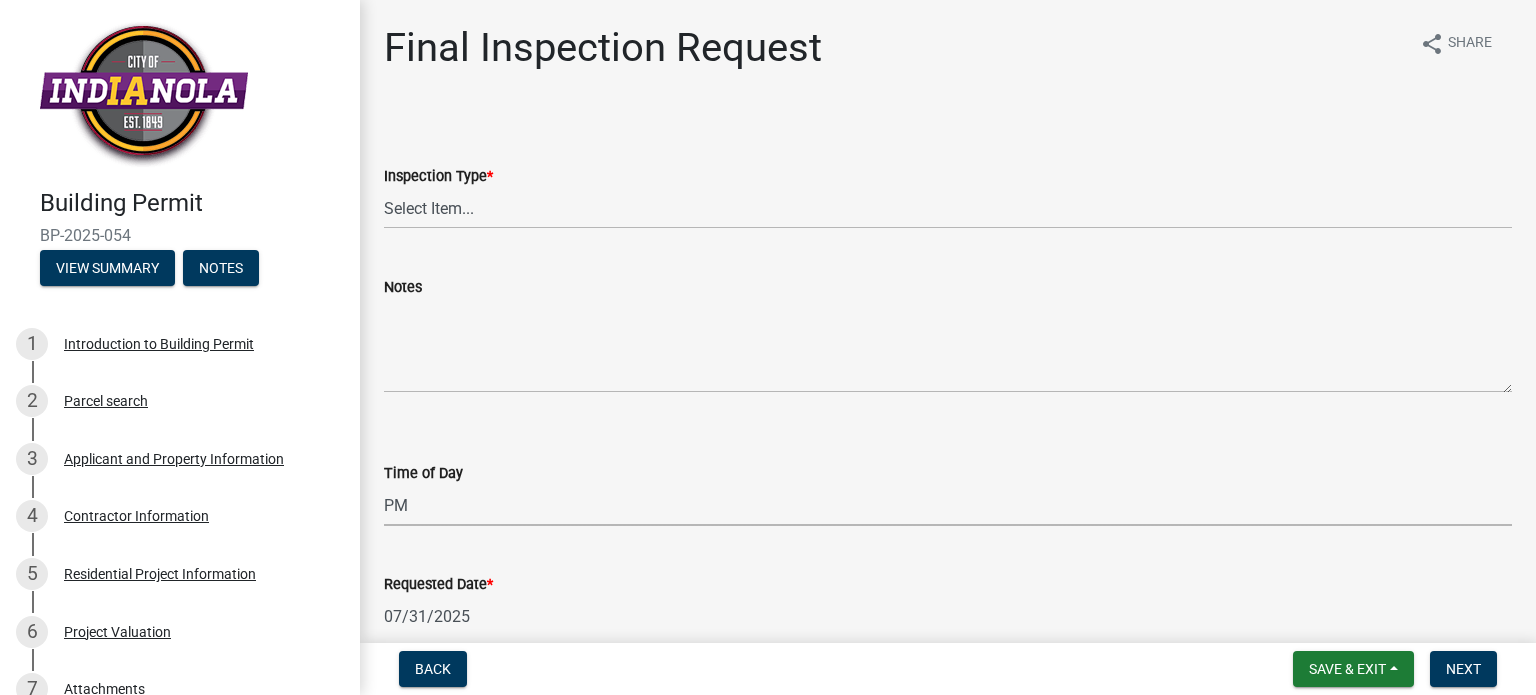 click on "Select Item...   AM   PM" at bounding box center [948, 505] 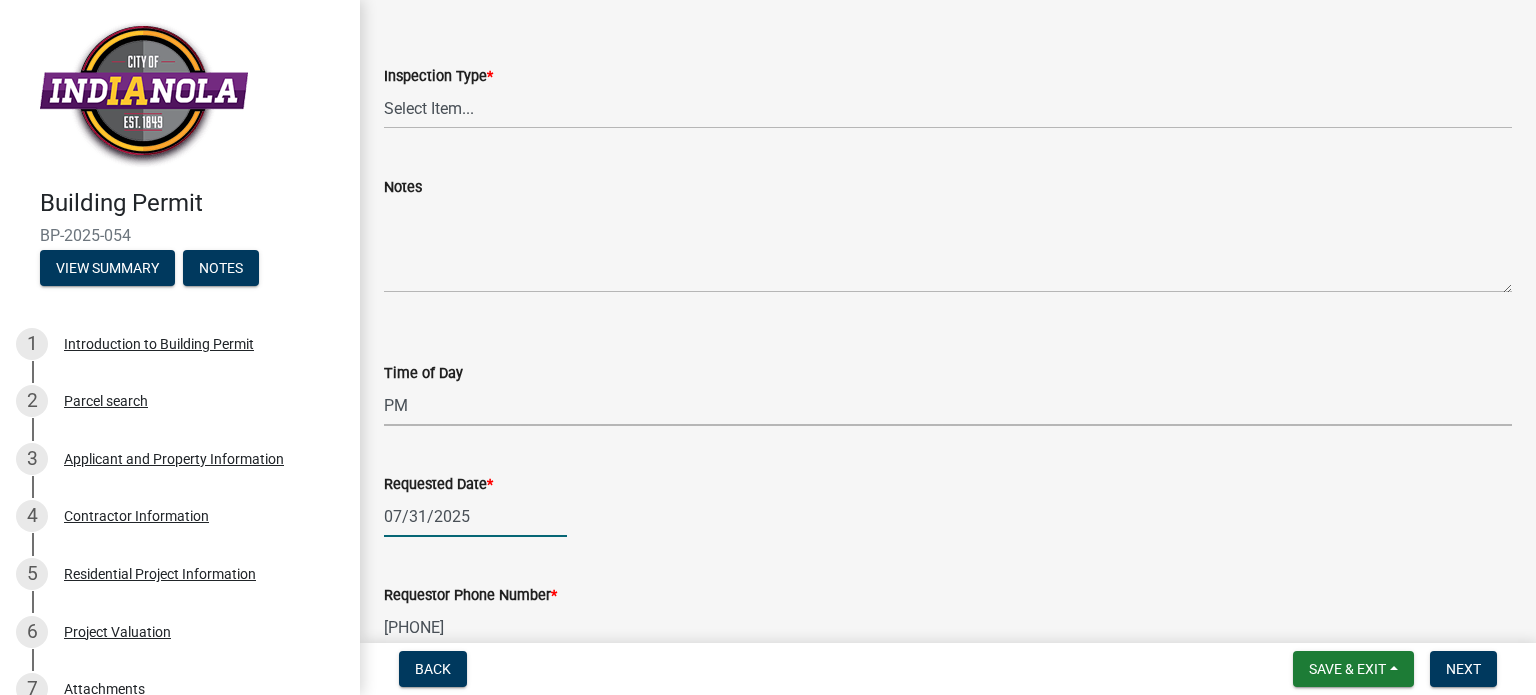 click on "07/31/2025" 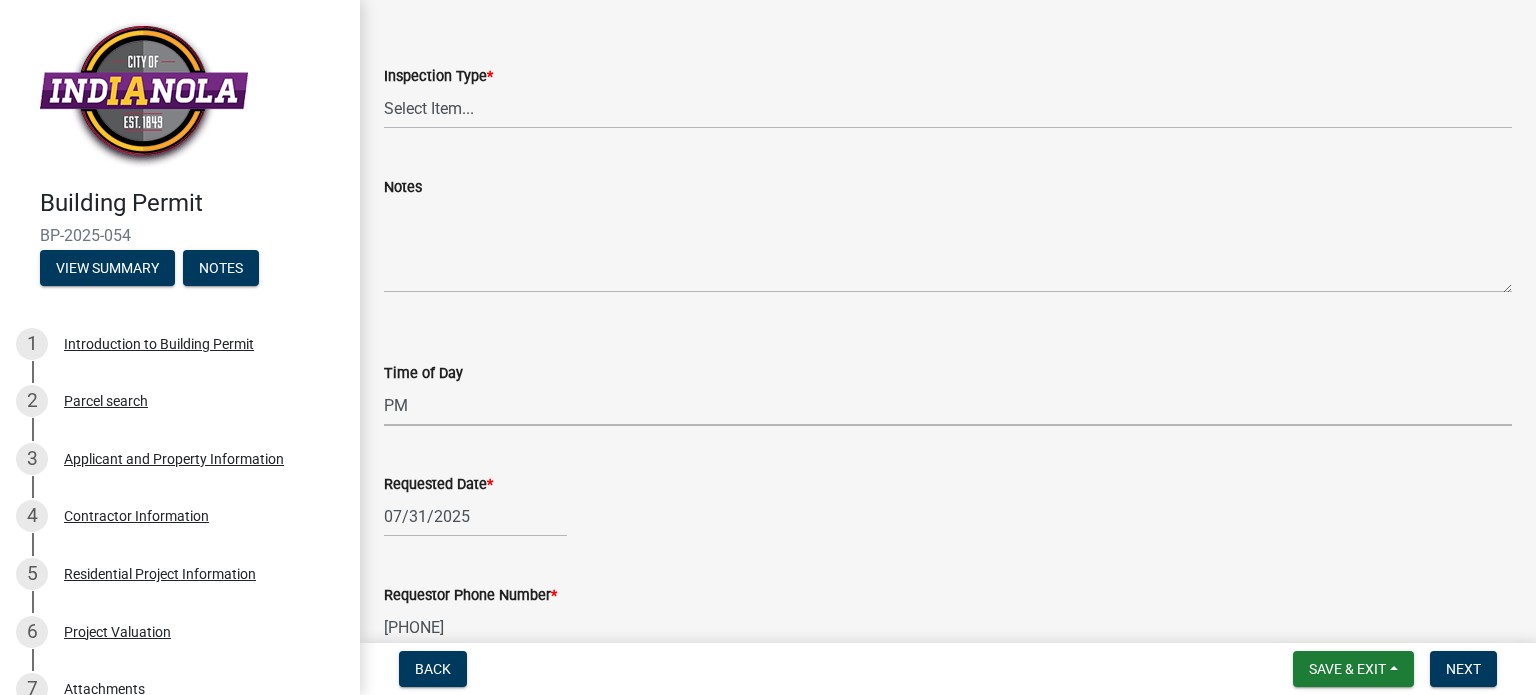 select on "7" 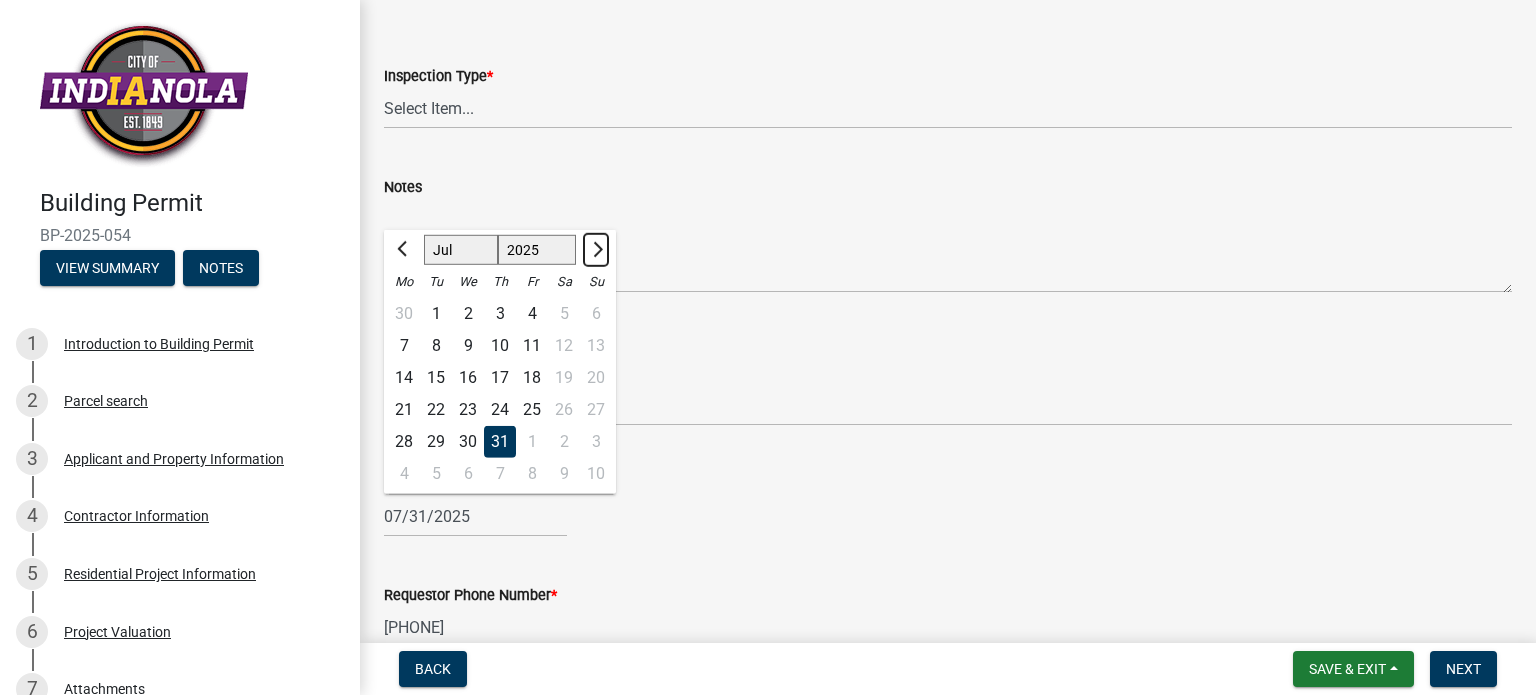 click 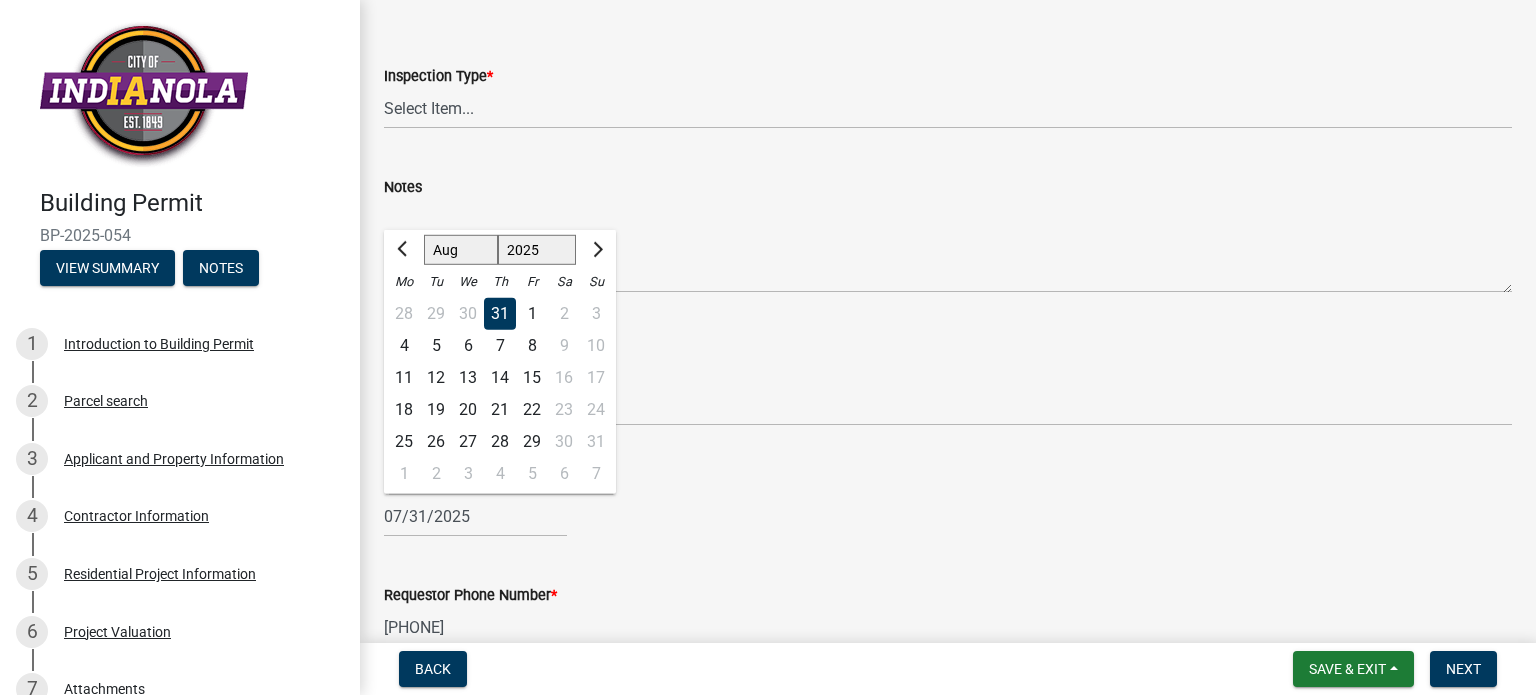 click on "12" 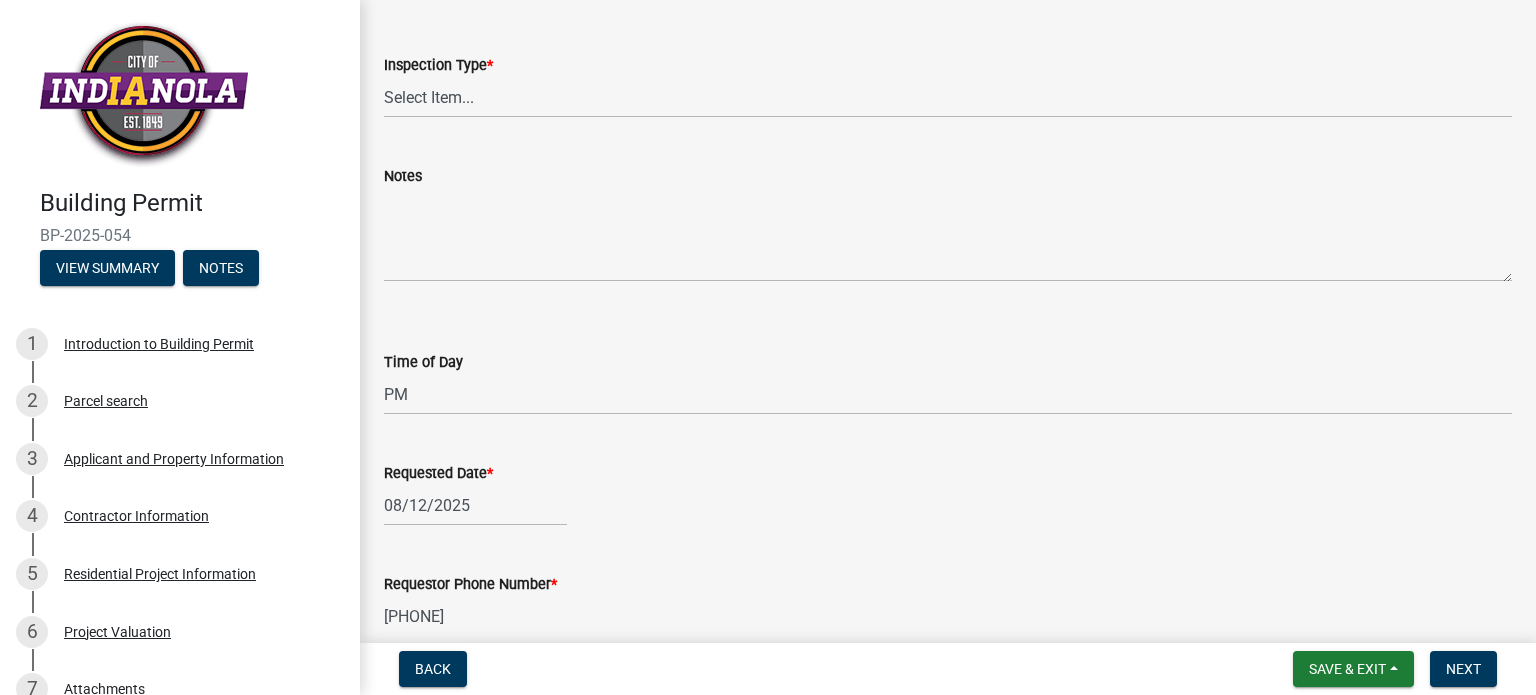 scroll, scrollTop: 300, scrollLeft: 0, axis: vertical 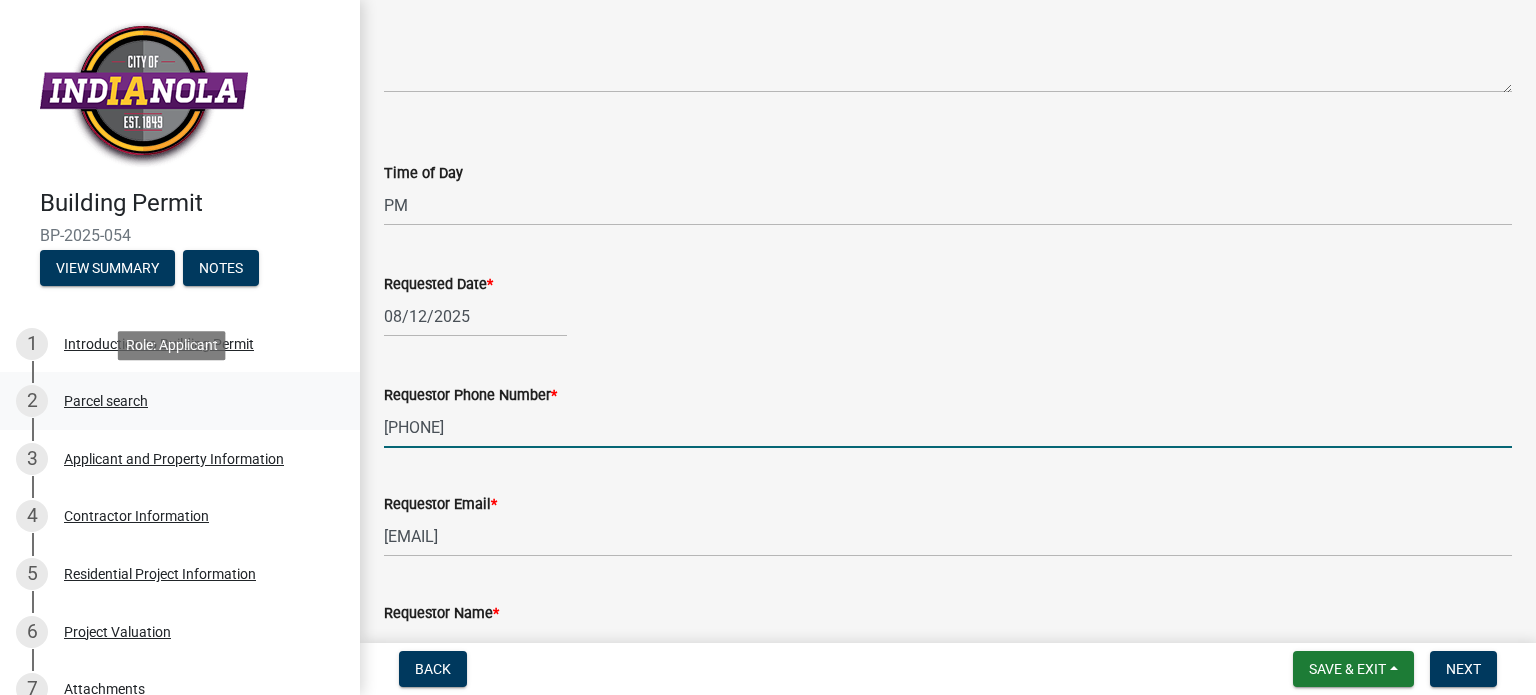 drag, startPoint x: 491, startPoint y: 427, endPoint x: 295, endPoint y: 422, distance: 196.06377 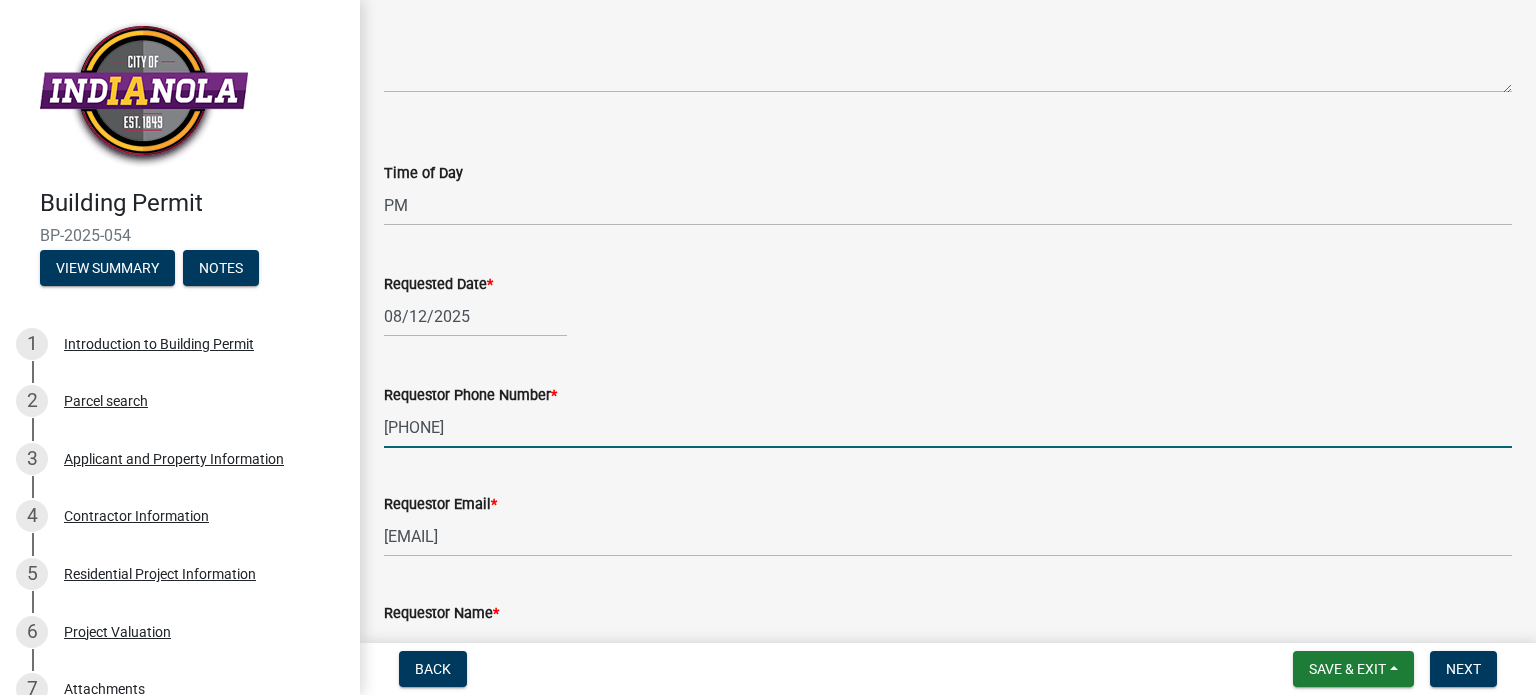 type on "5153712870" 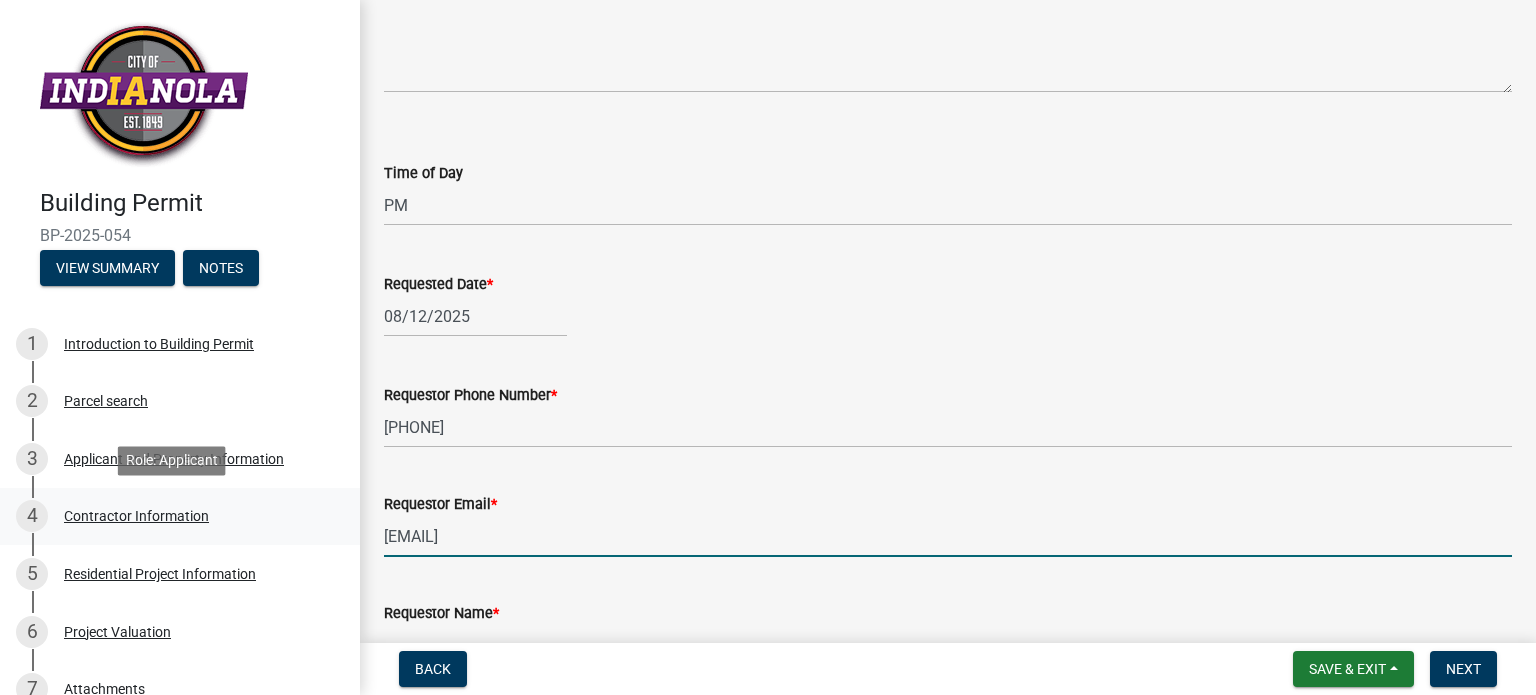 drag, startPoint x: 573, startPoint y: 530, endPoint x: 328, endPoint y: 532, distance: 245.00816 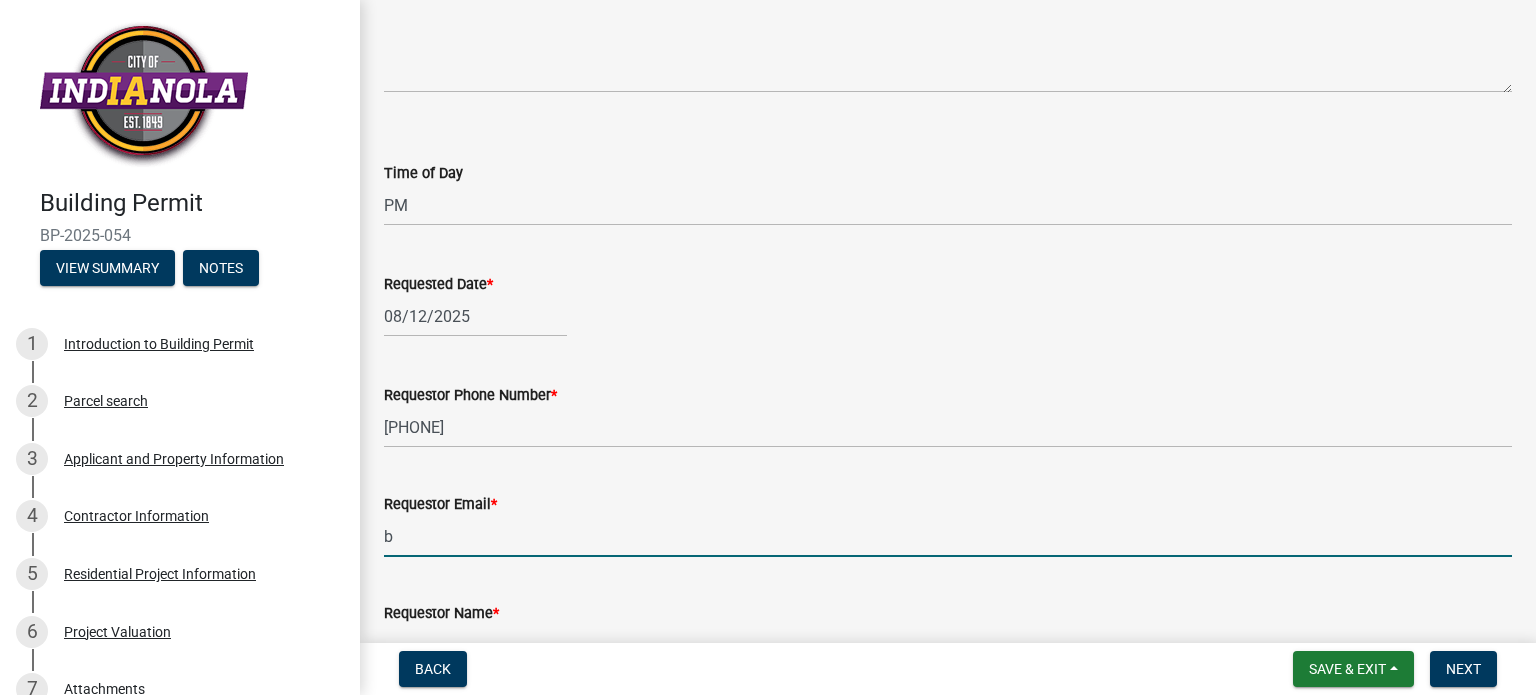 type on "[EMAIL]" 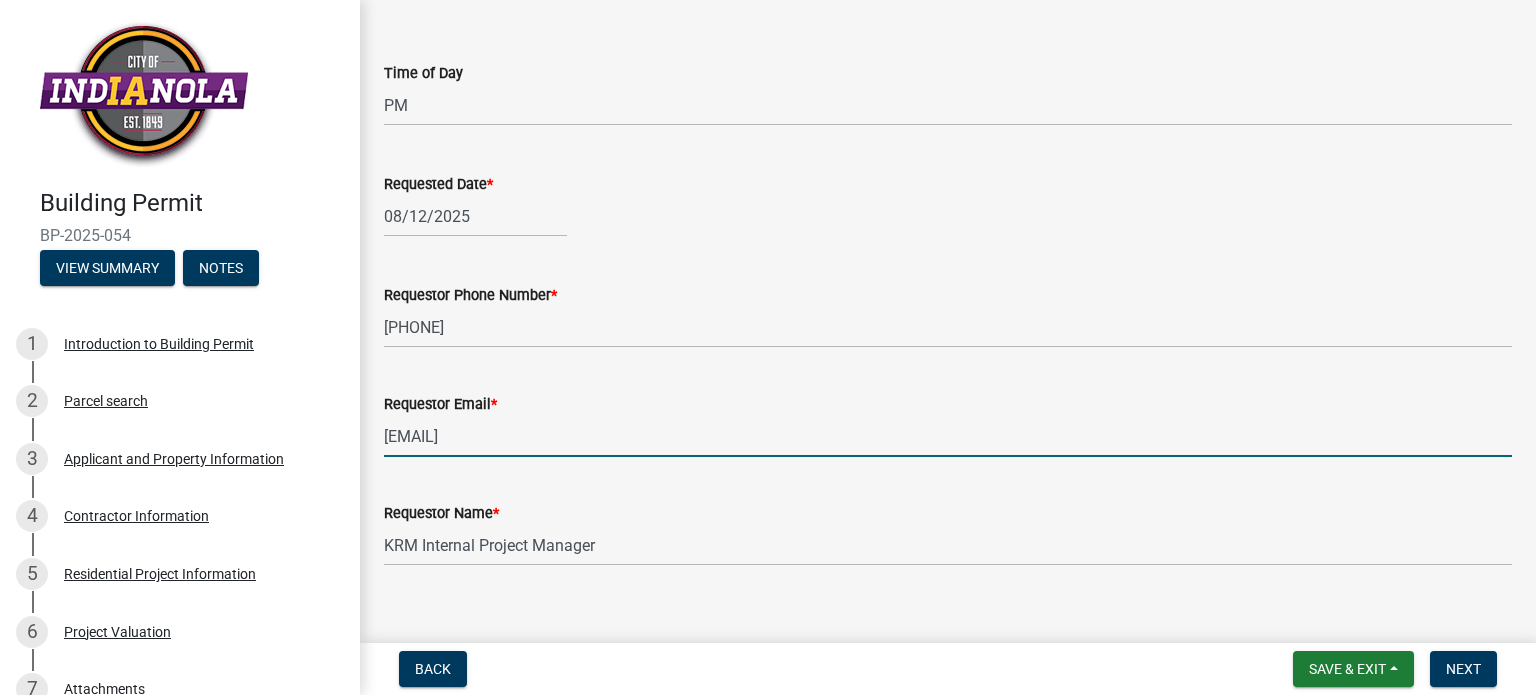 scroll, scrollTop: 424, scrollLeft: 0, axis: vertical 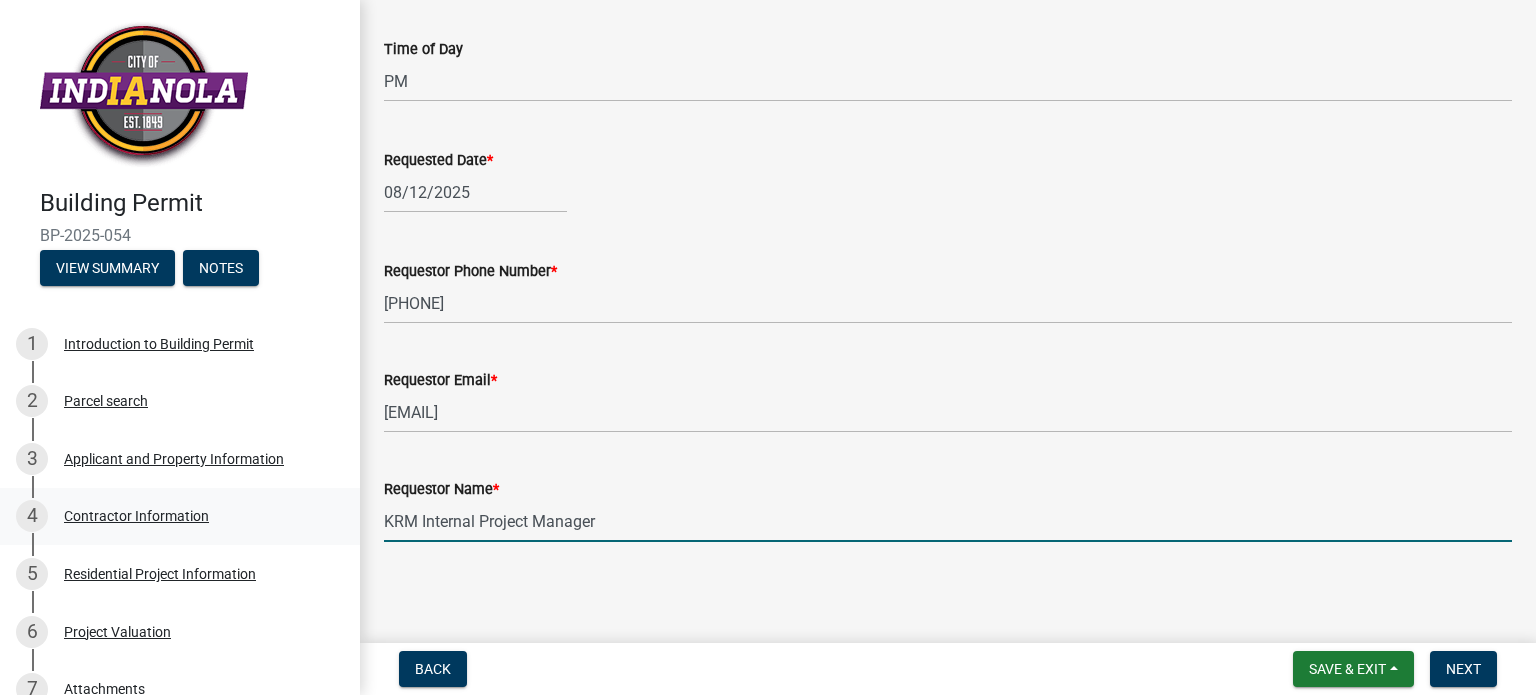drag, startPoint x: 653, startPoint y: 524, endPoint x: 344, endPoint y: 513, distance: 309.19574 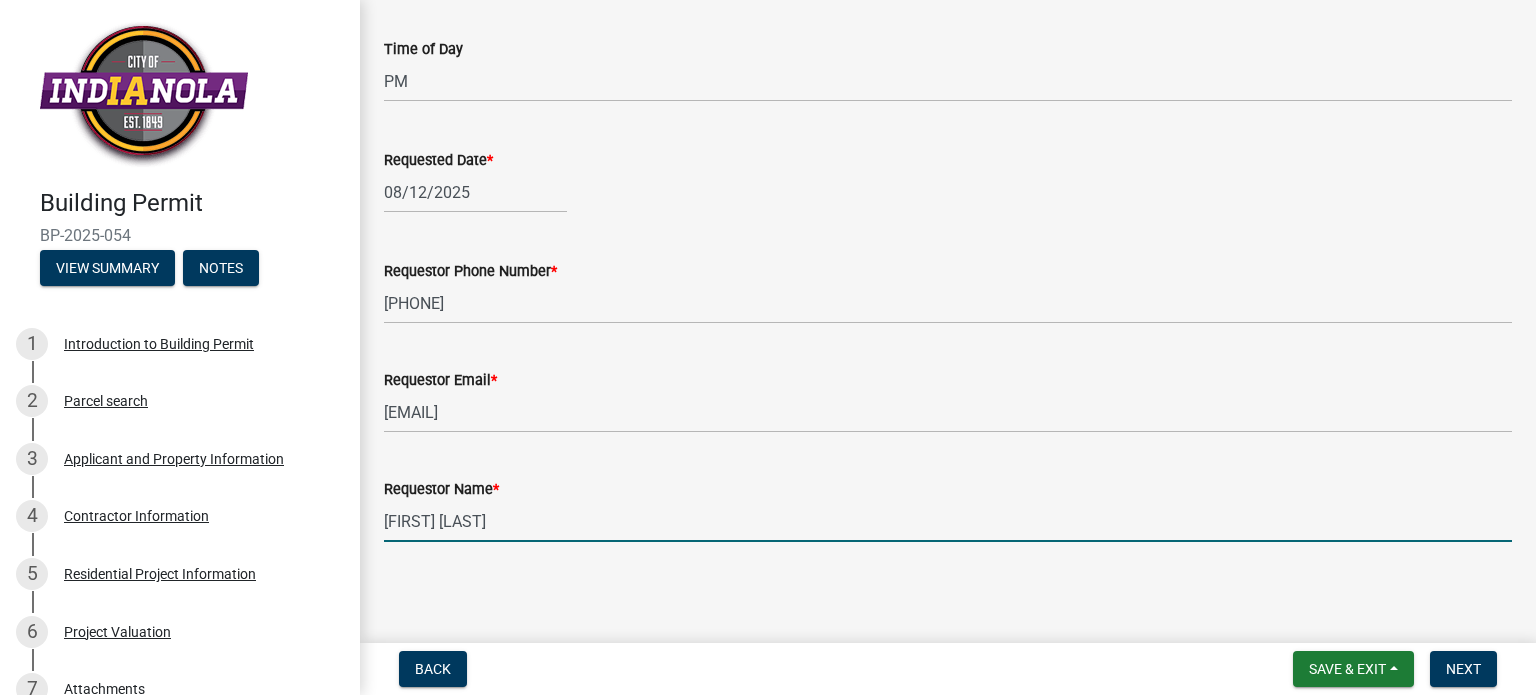 click on "[FIRST] [LAST]" at bounding box center (948, 521) 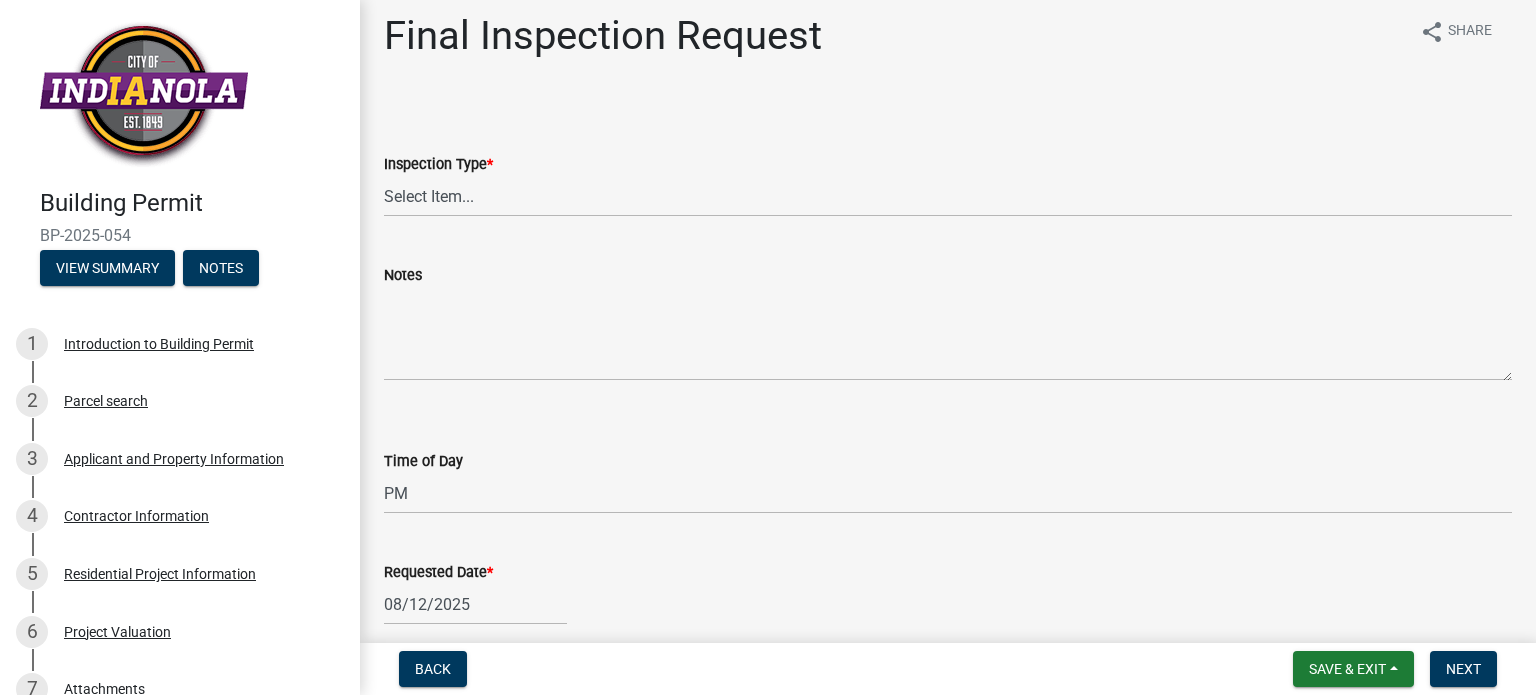 scroll, scrollTop: 0, scrollLeft: 0, axis: both 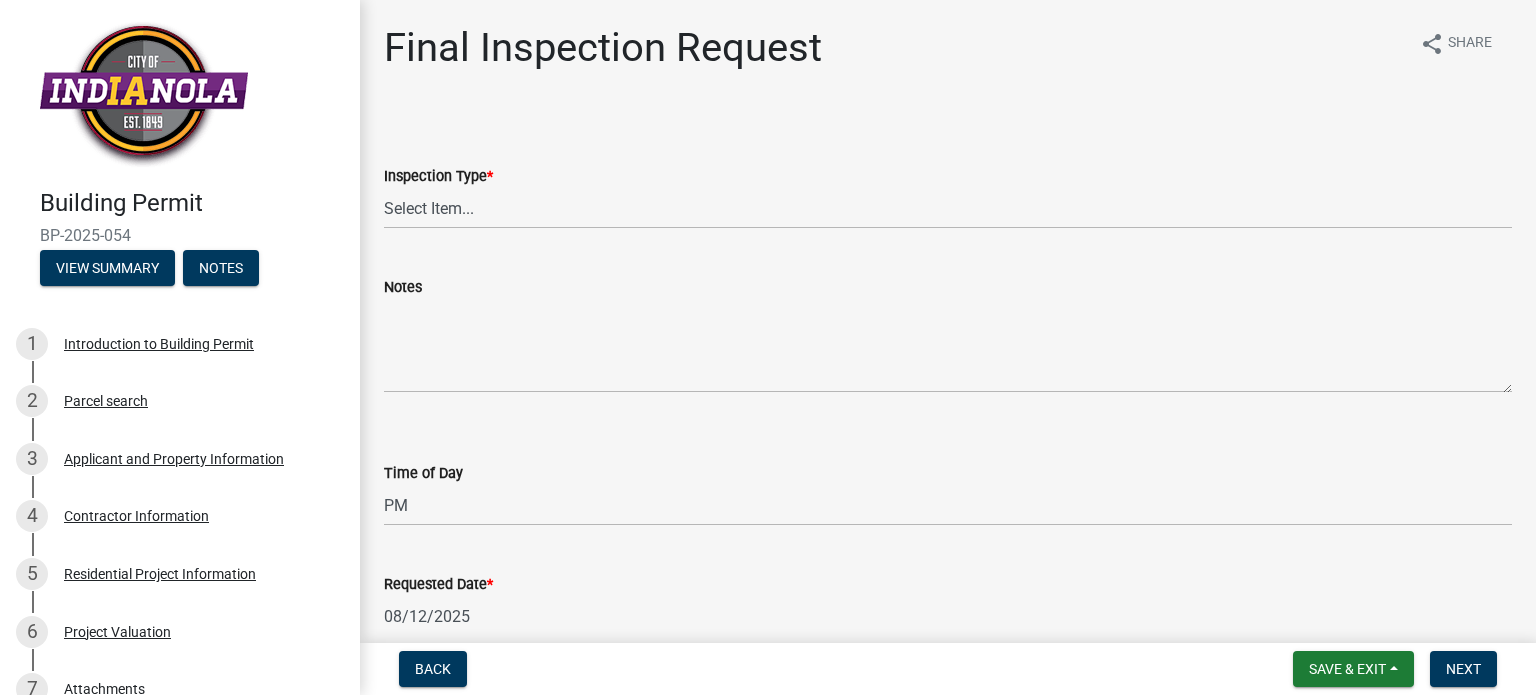 type on "[FIRST] [LAST]" 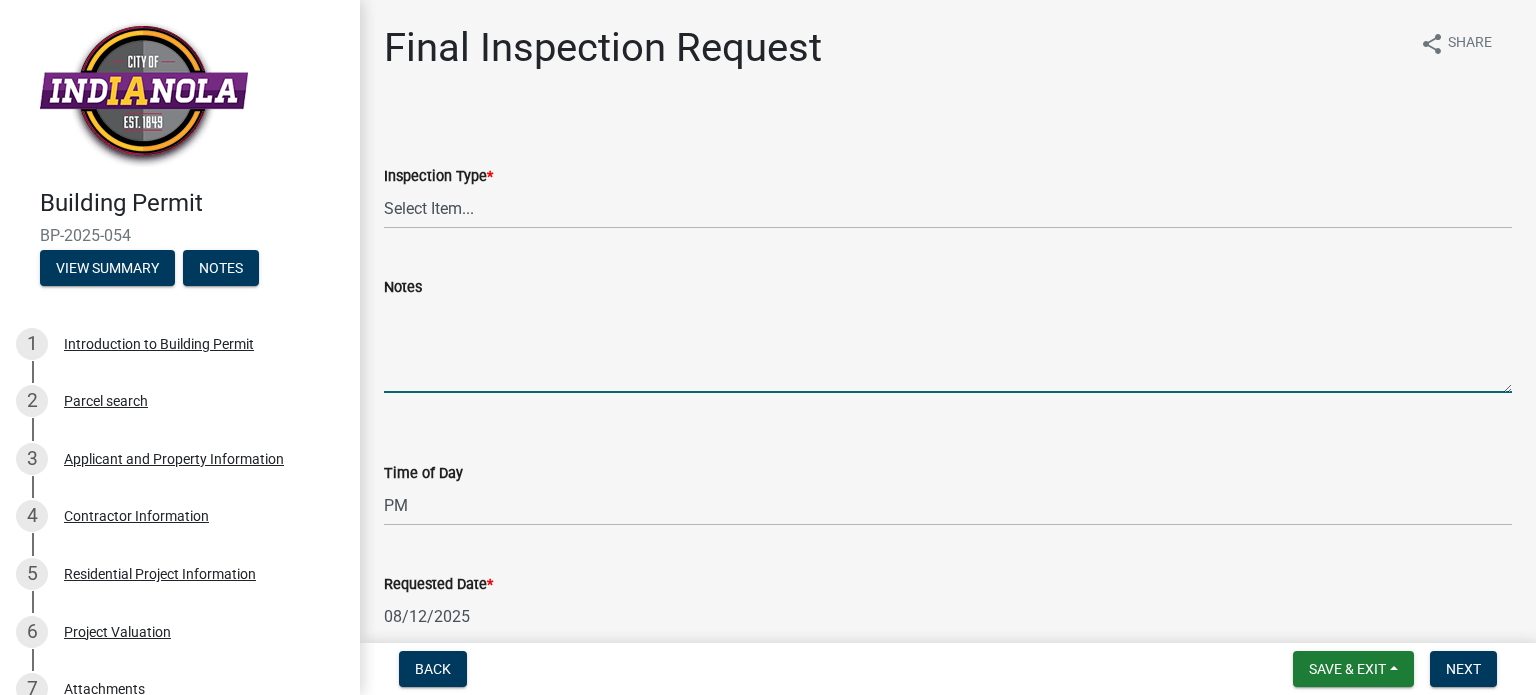 click on "Notes" at bounding box center [948, 346] 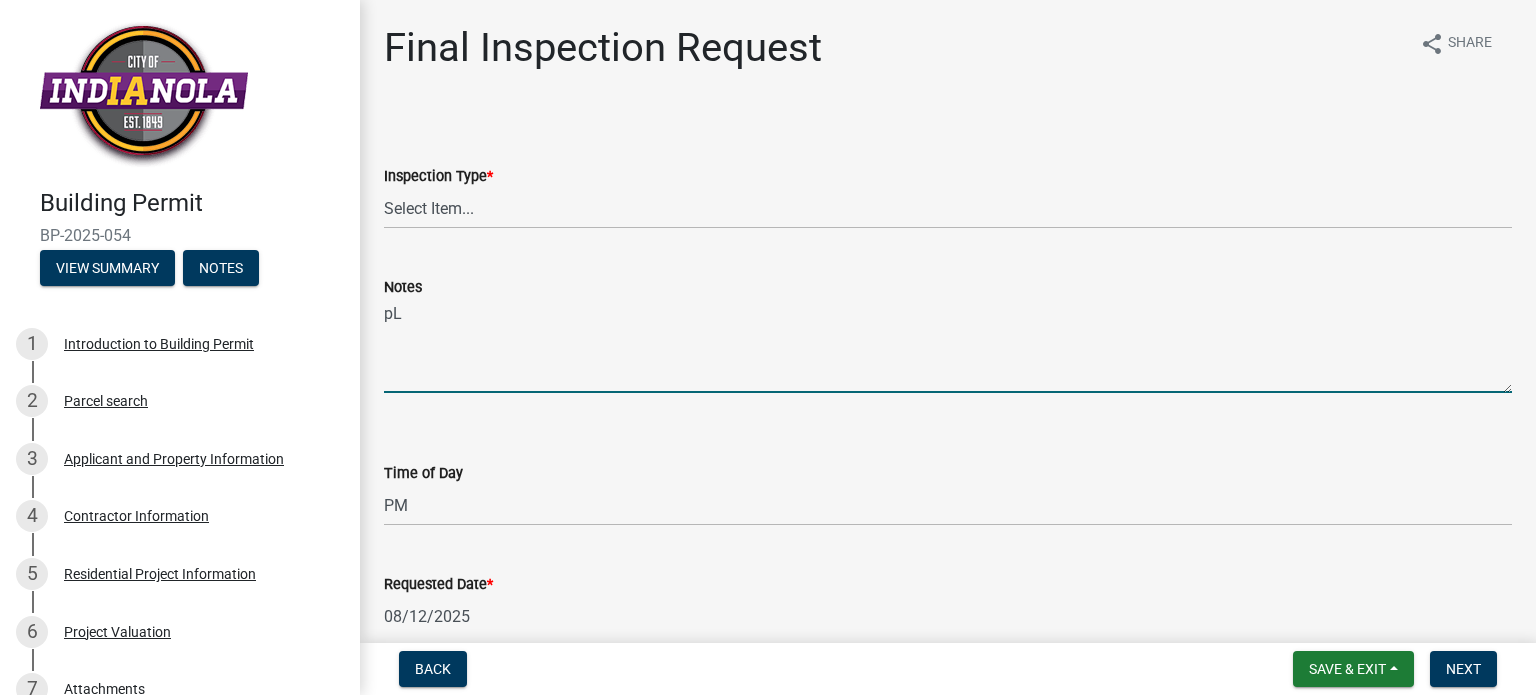 type on "p" 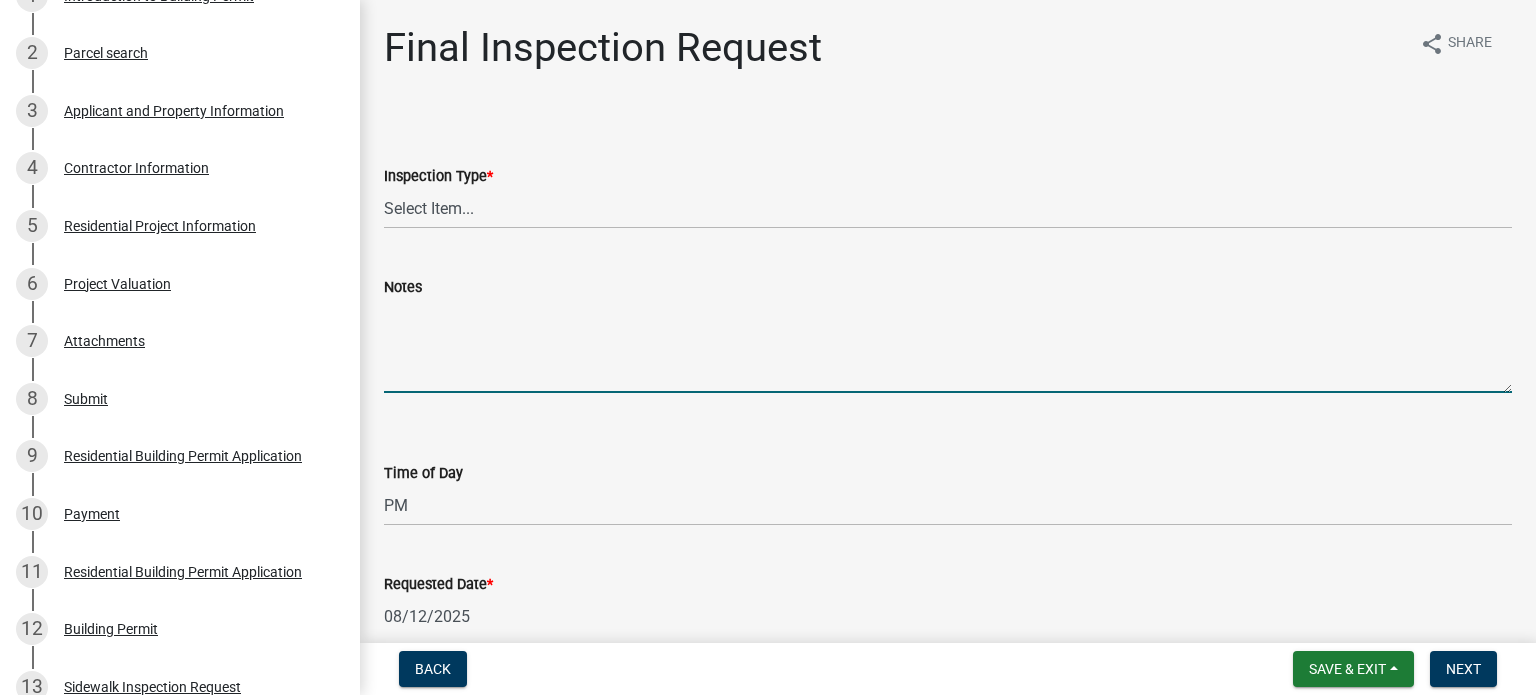 scroll, scrollTop: 0, scrollLeft: 0, axis: both 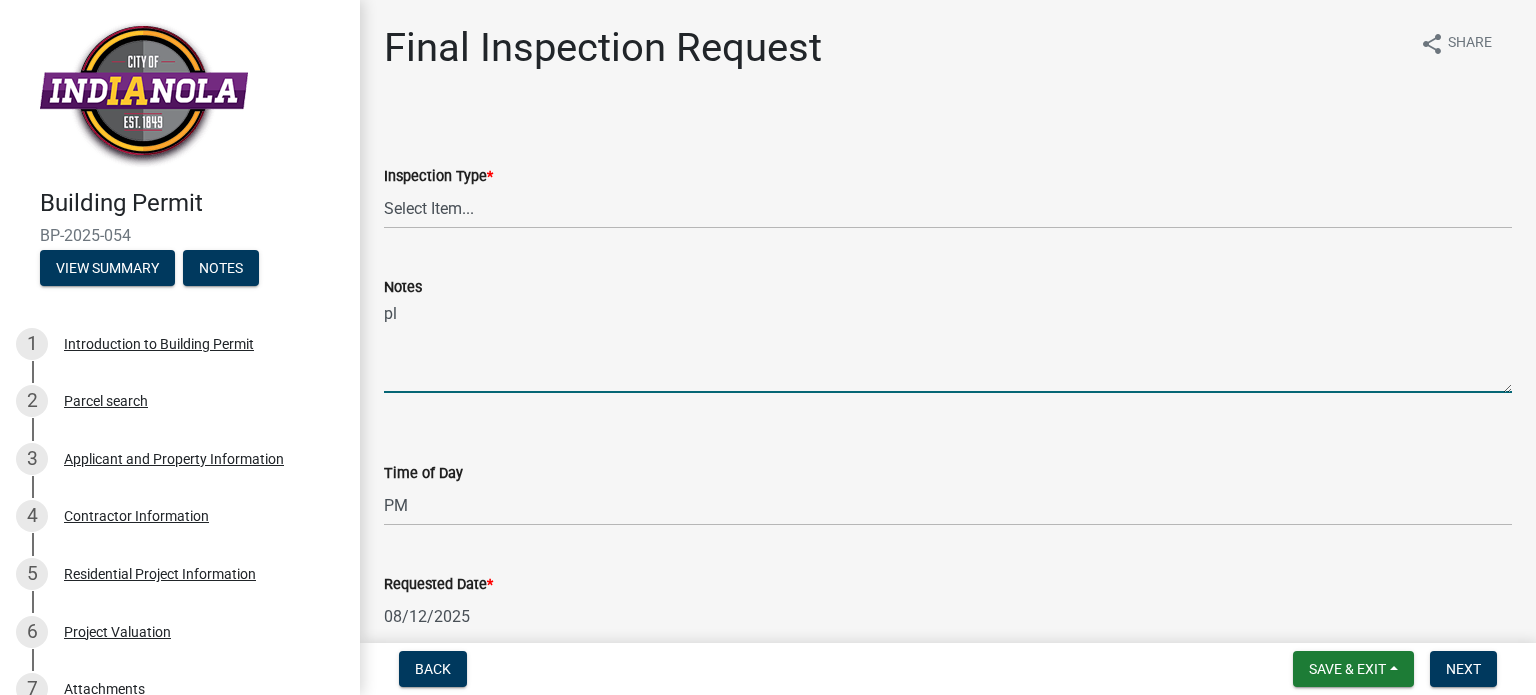 type on "p" 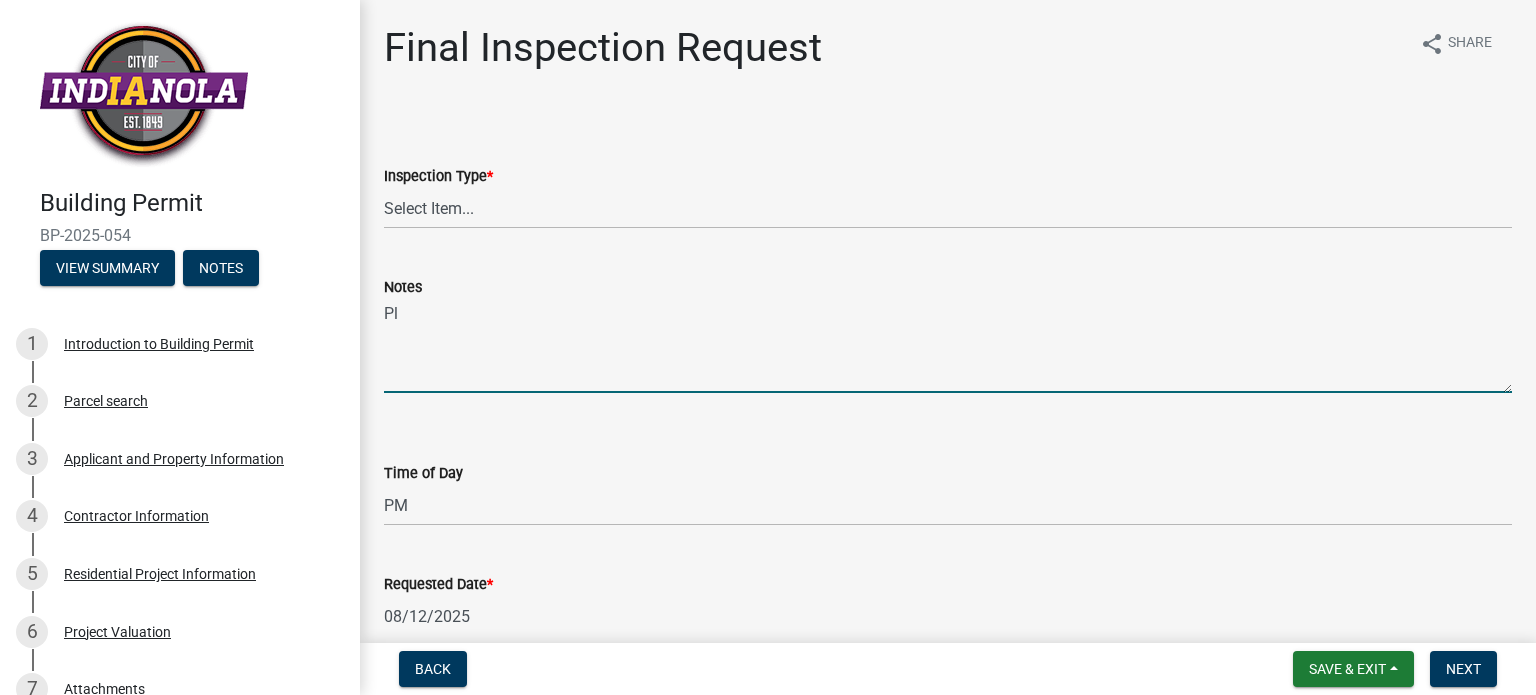 type on "P" 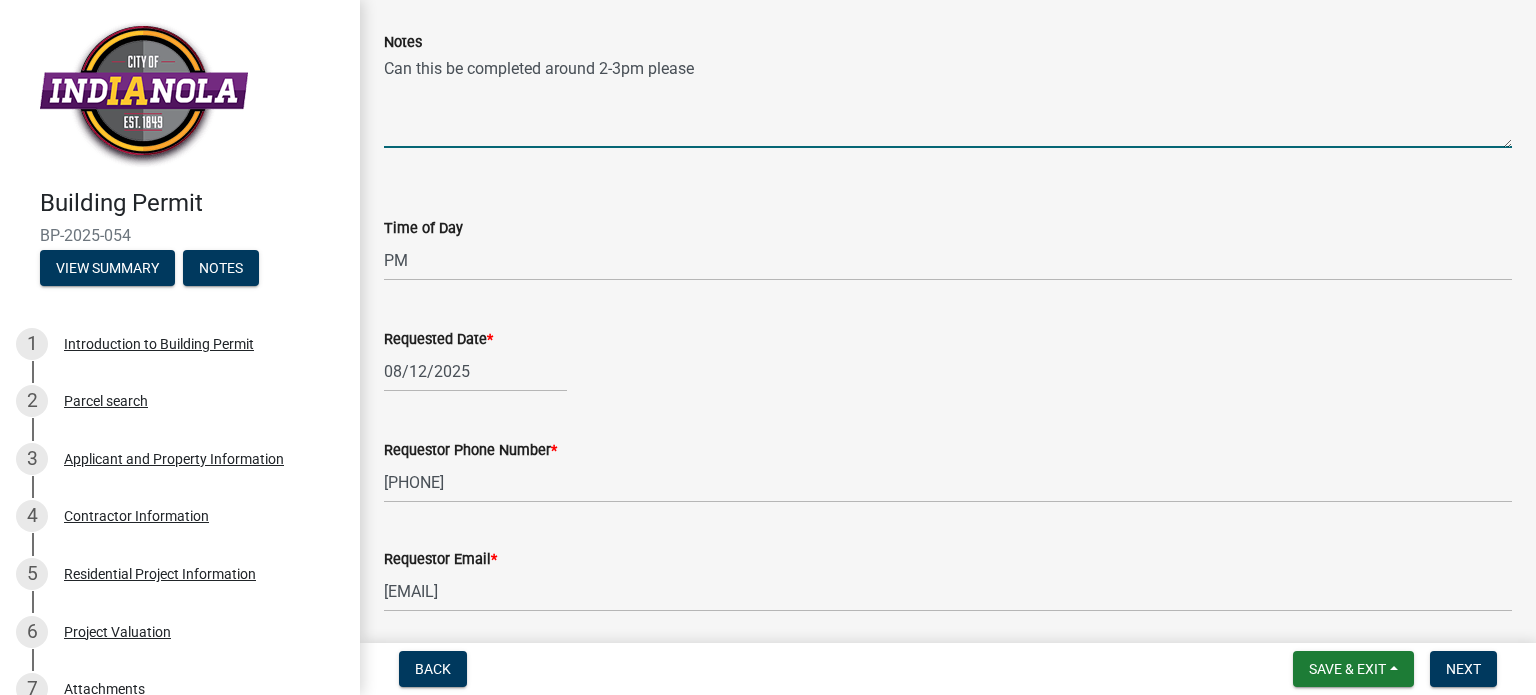 scroll, scrollTop: 424, scrollLeft: 0, axis: vertical 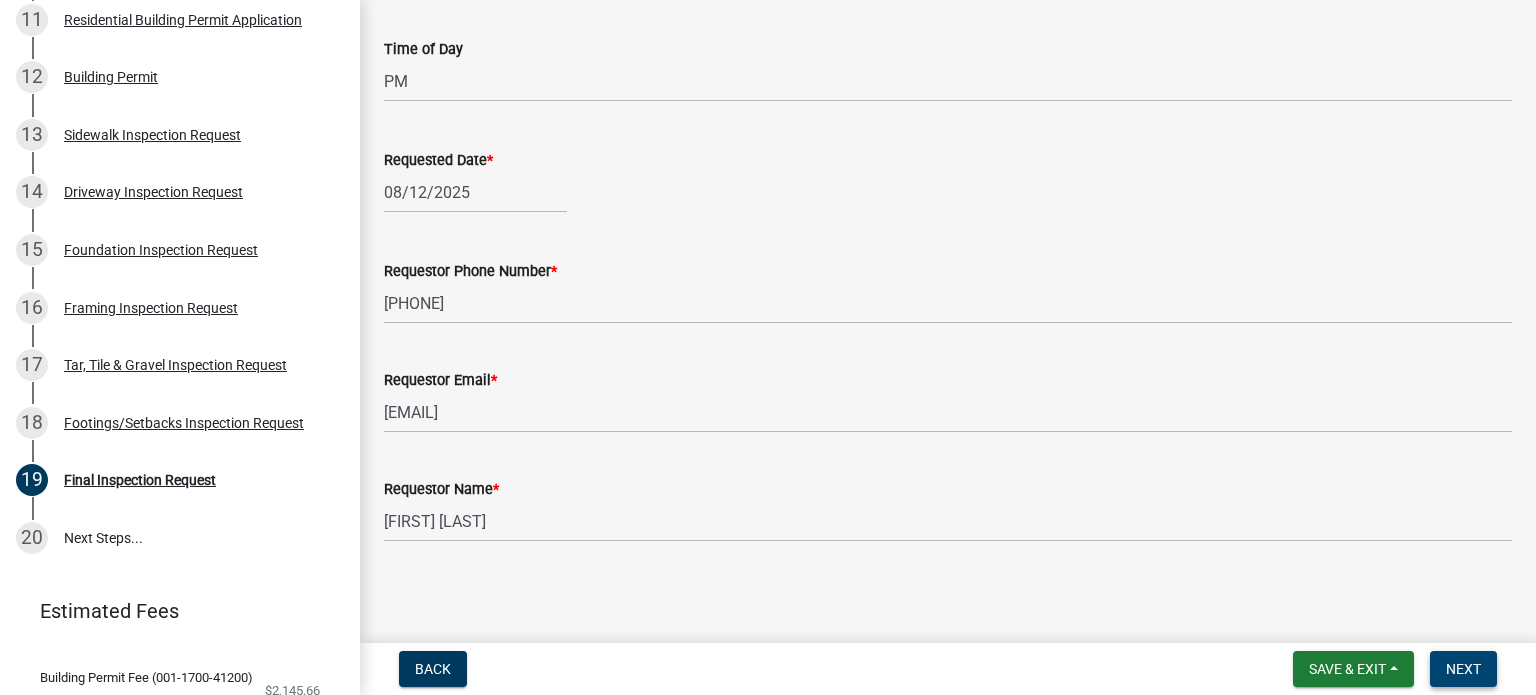 type on "Can this be completed around 2-3pm please" 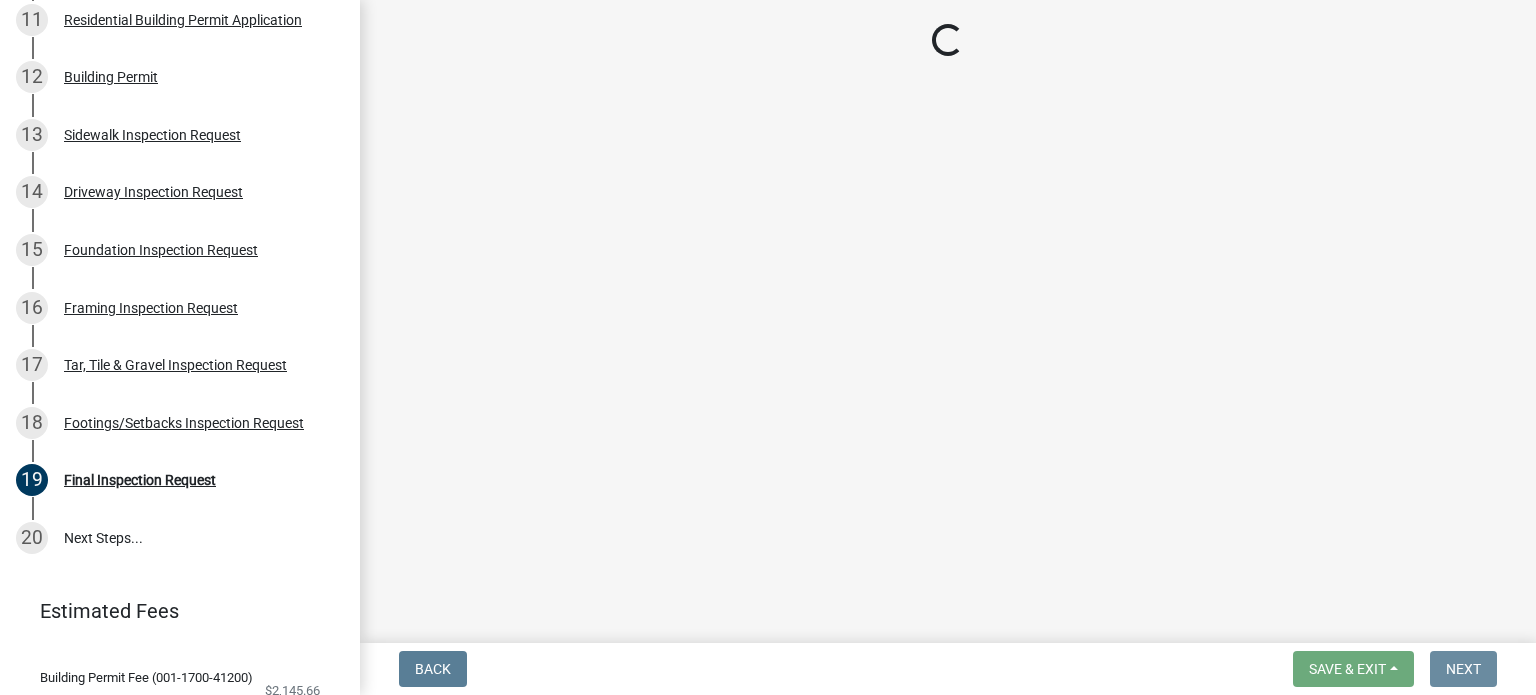 scroll, scrollTop: 0, scrollLeft: 0, axis: both 